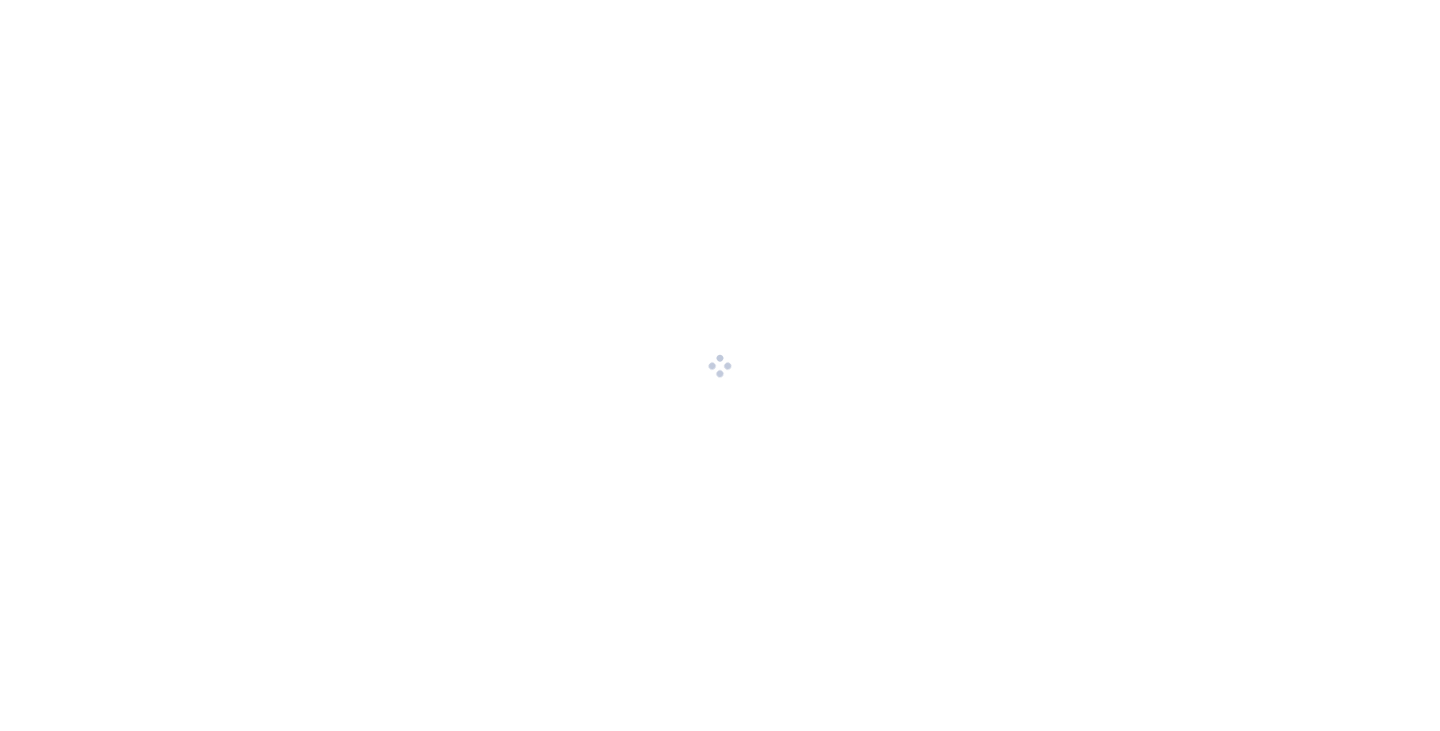 scroll, scrollTop: 0, scrollLeft: 0, axis: both 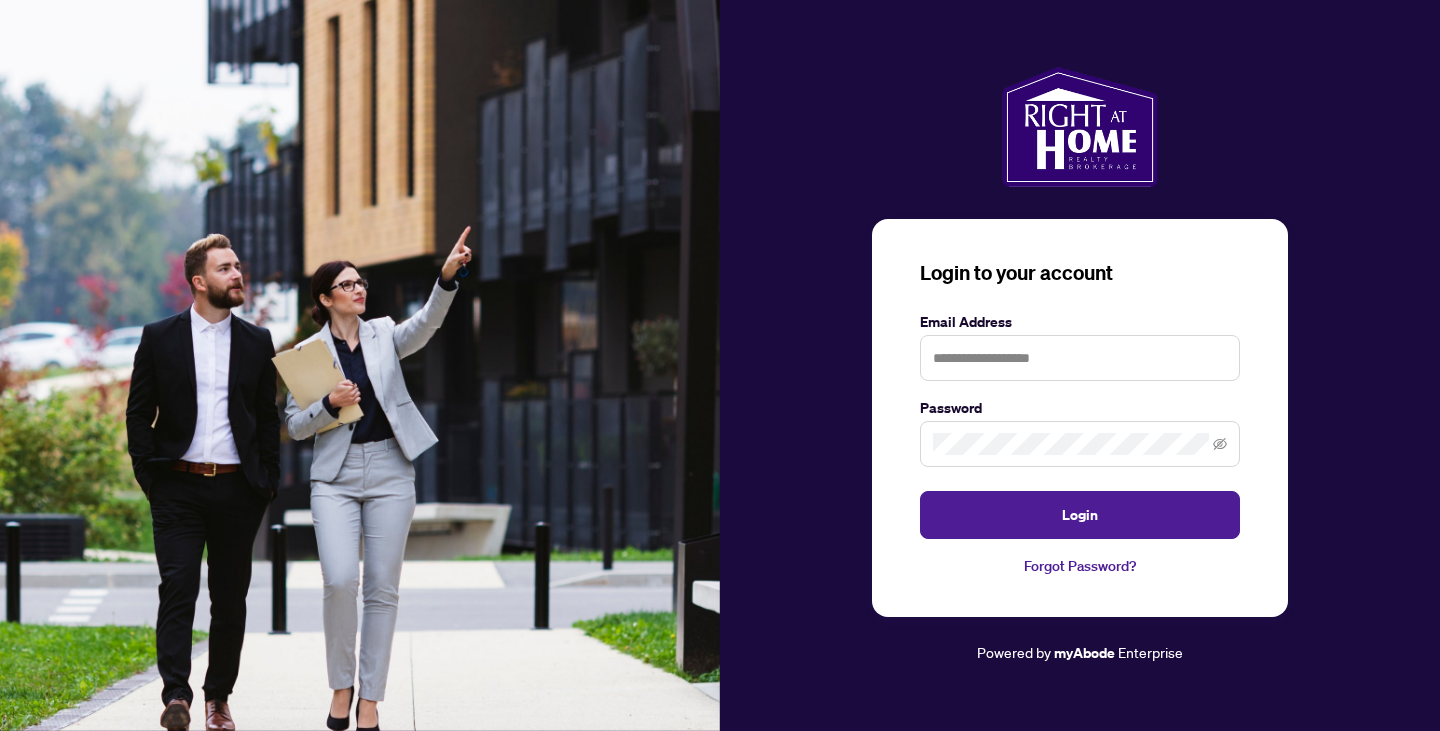 click on "Email Address Password Login" at bounding box center (1080, 425) 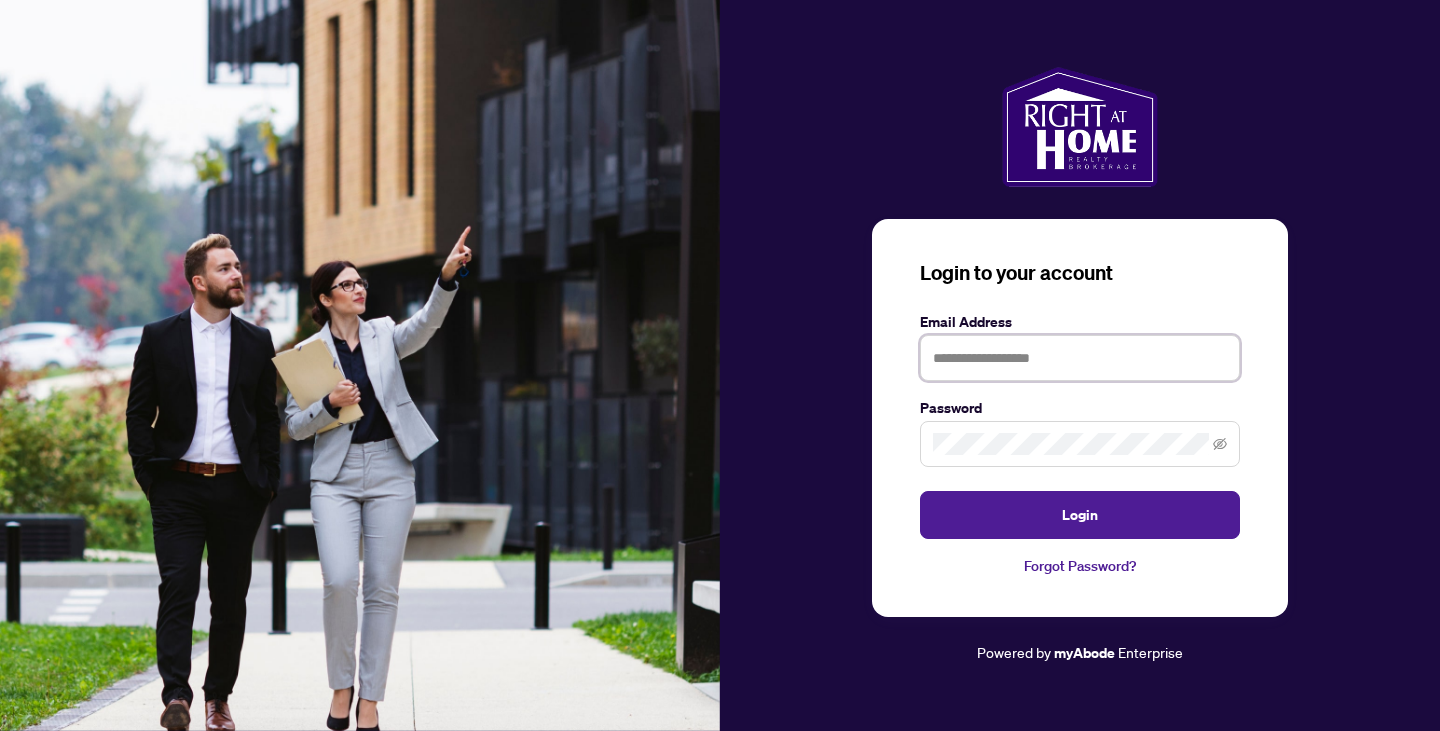 click at bounding box center (1080, 358) 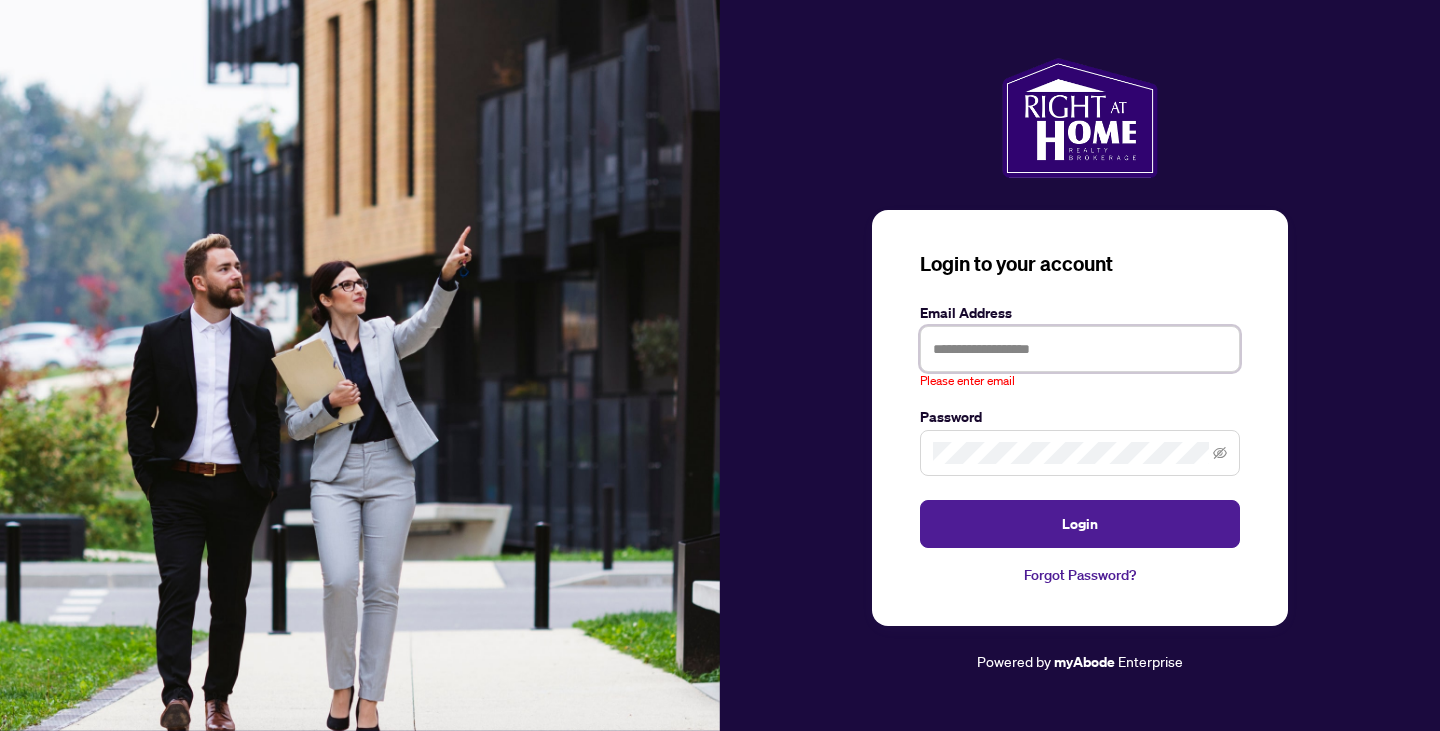 type on "**********" 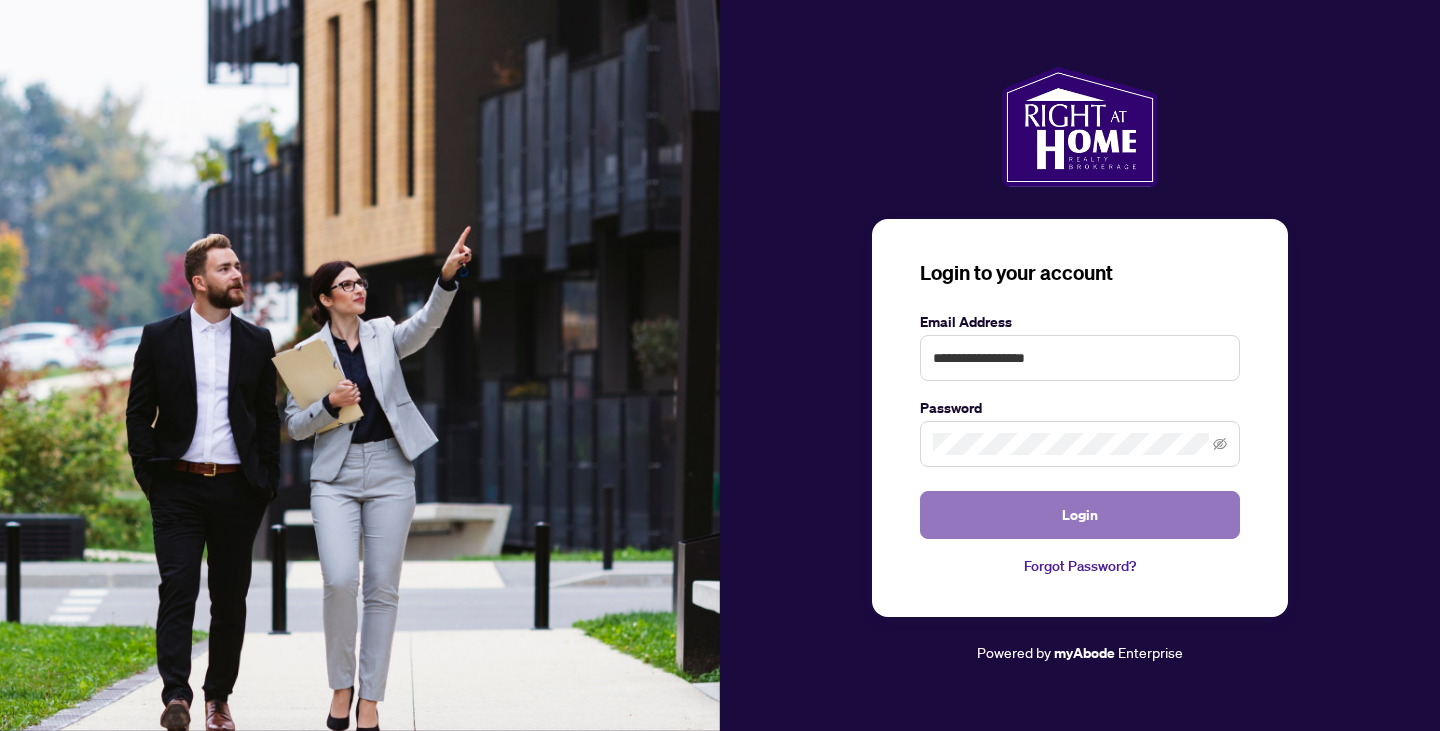 click on "Login" at bounding box center [1080, 515] 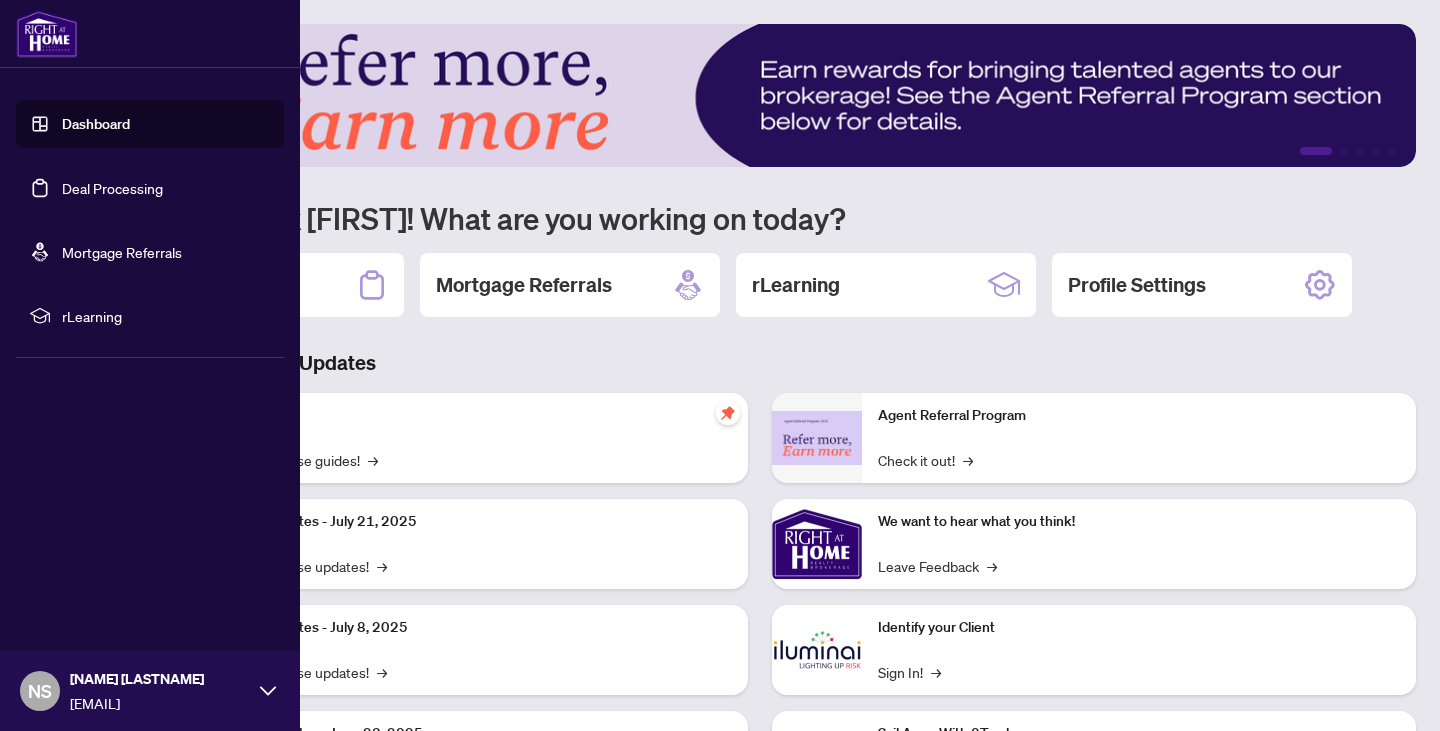 click on "Dashboard" at bounding box center (96, 124) 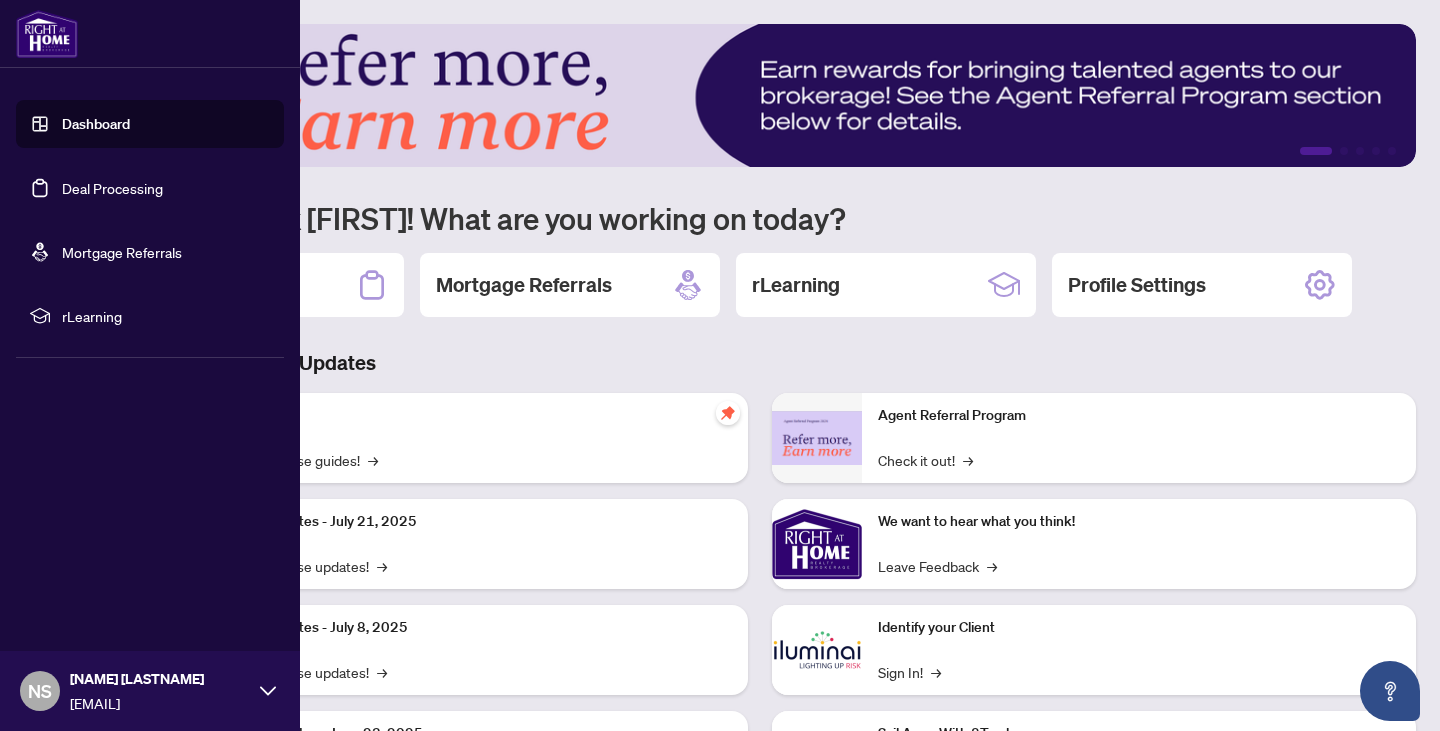click on "Dashboard" at bounding box center [96, 124] 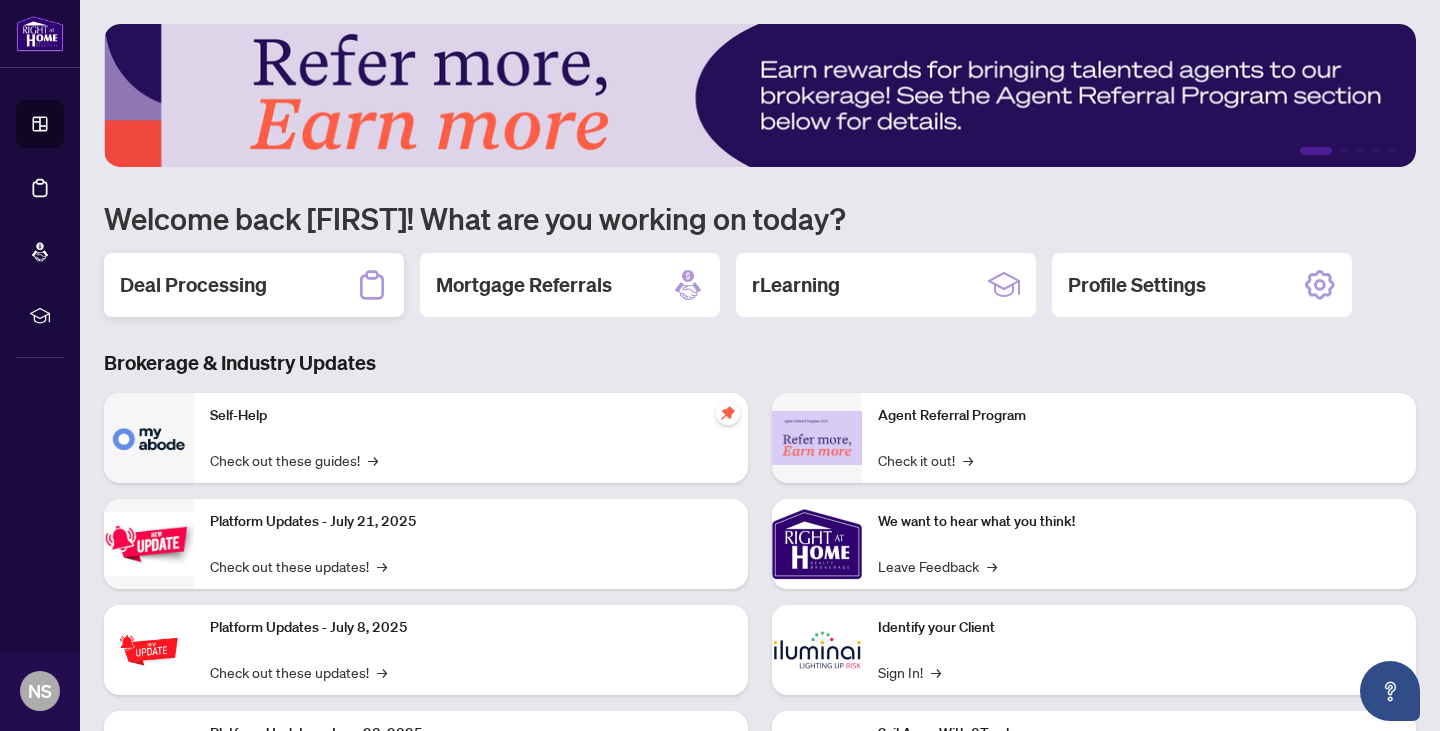 click on "Deal Processing" at bounding box center (254, 285) 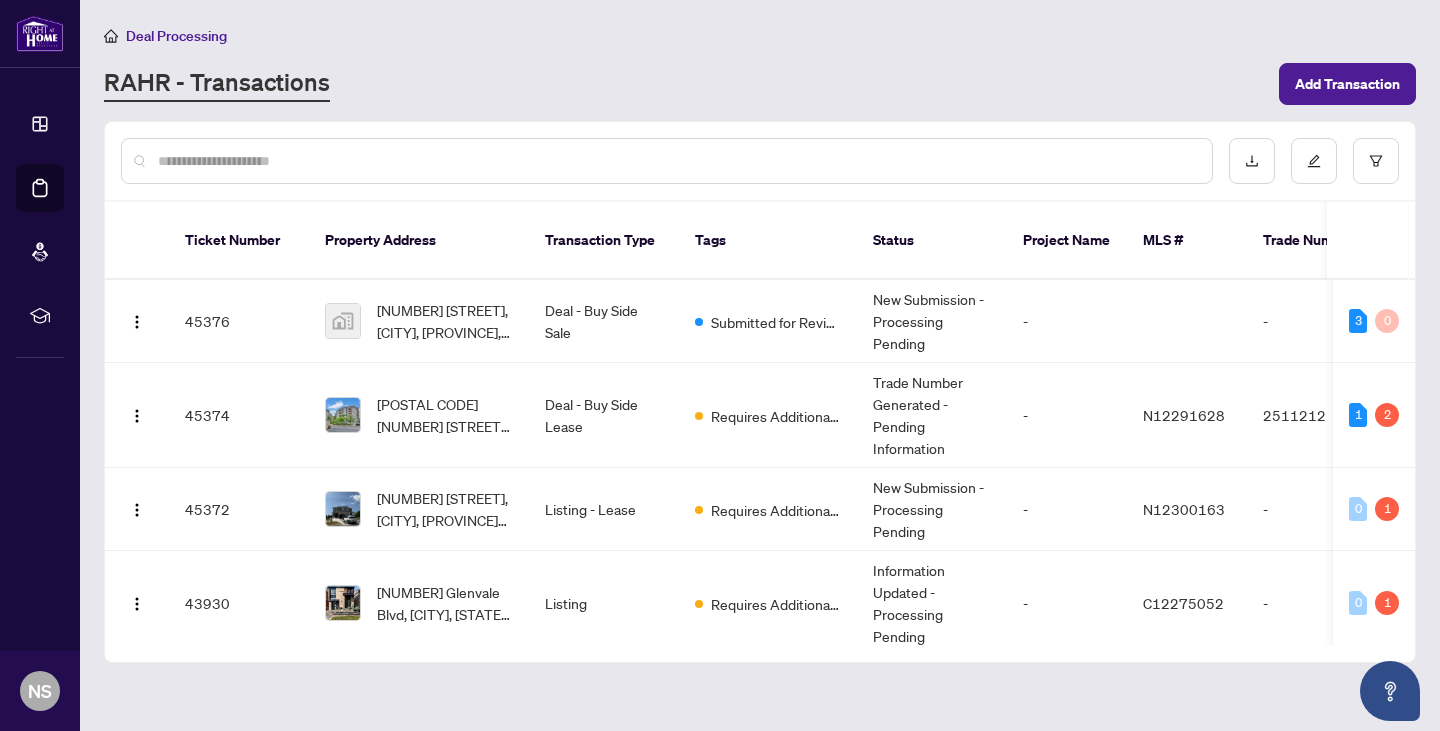 click at bounding box center [677, 161] 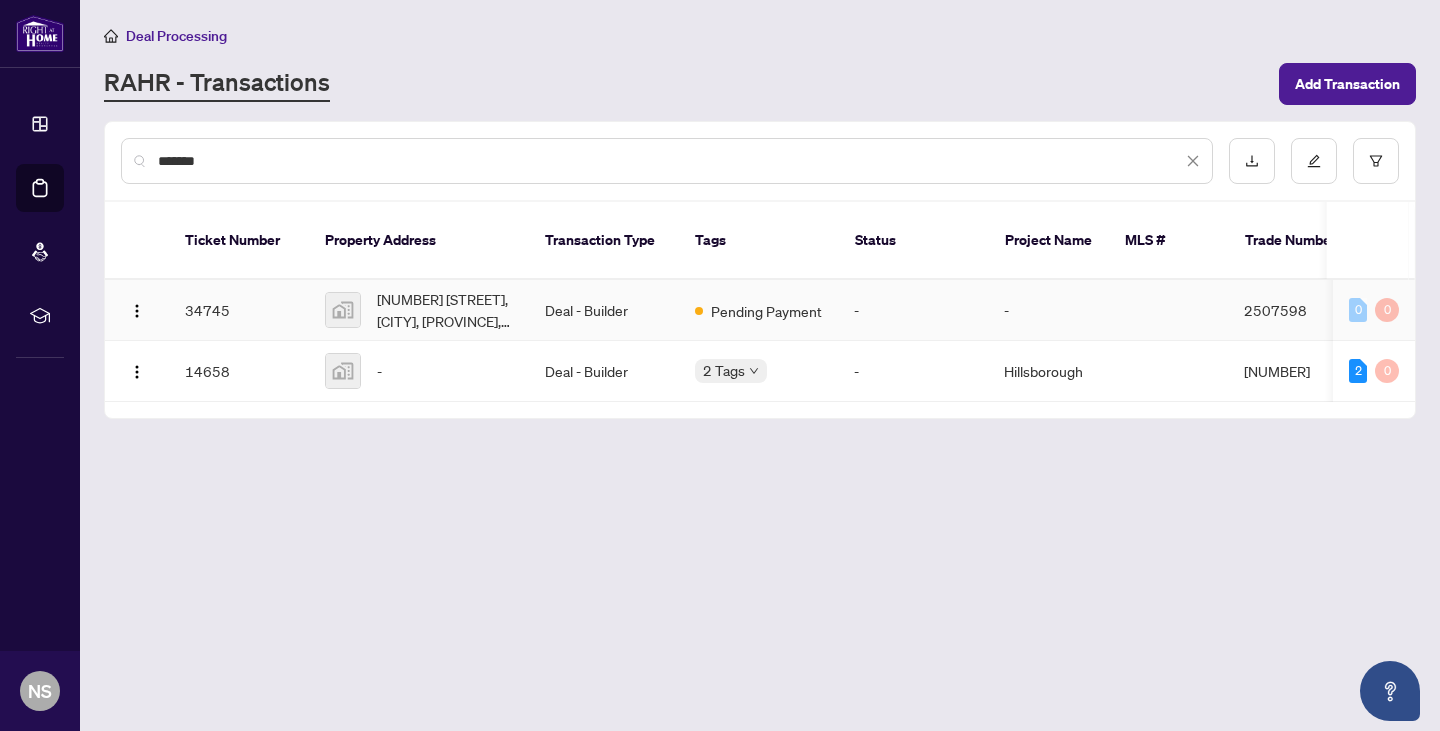 type on "*******" 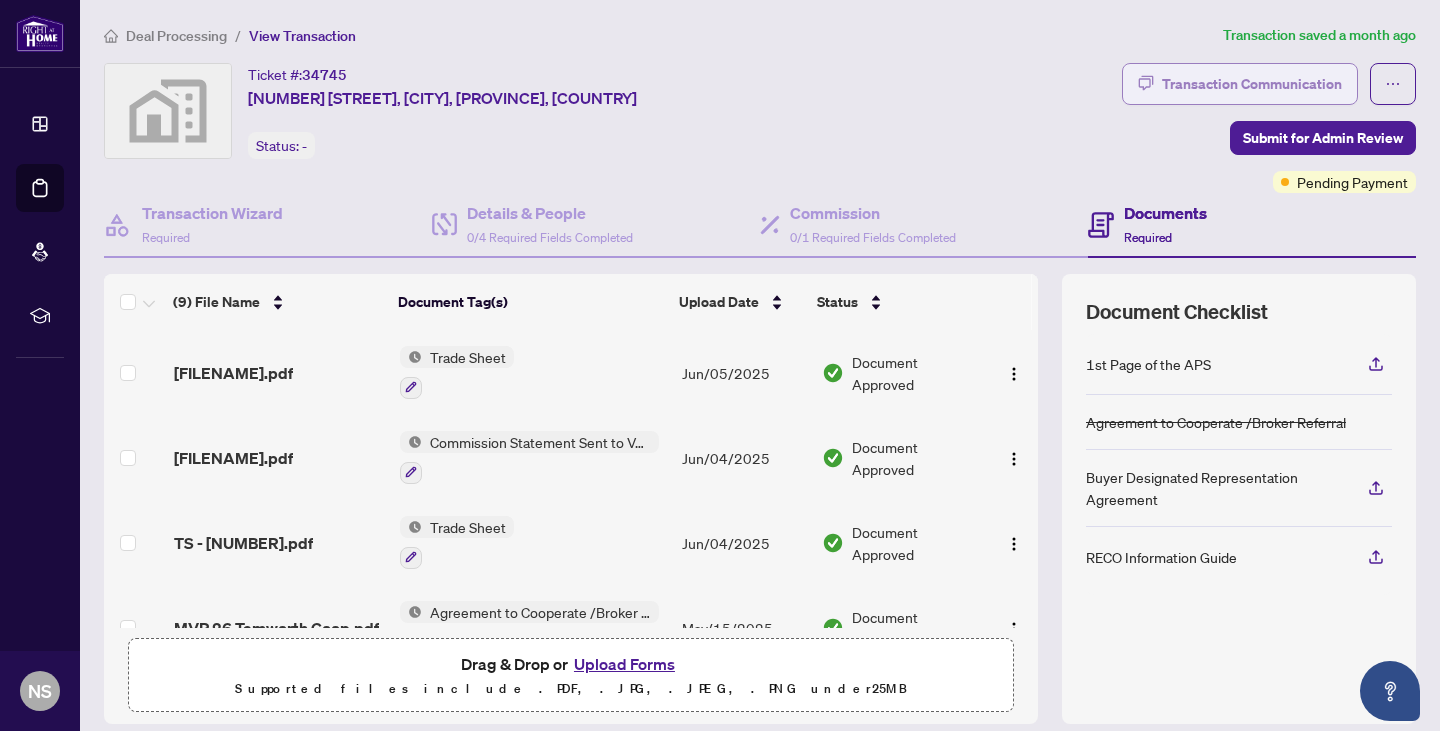 click on "Transaction Communication" at bounding box center [1252, 84] 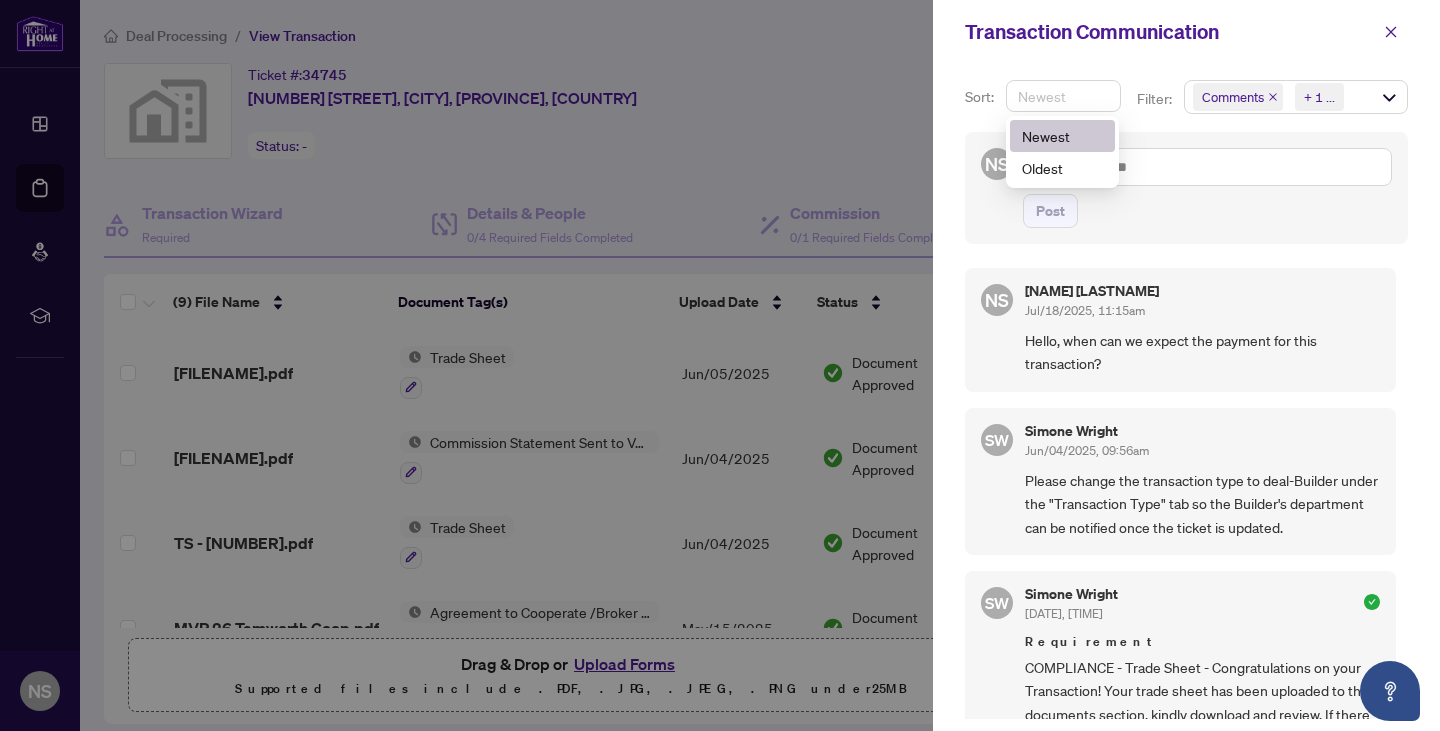 click on "Newest" at bounding box center (1063, 96) 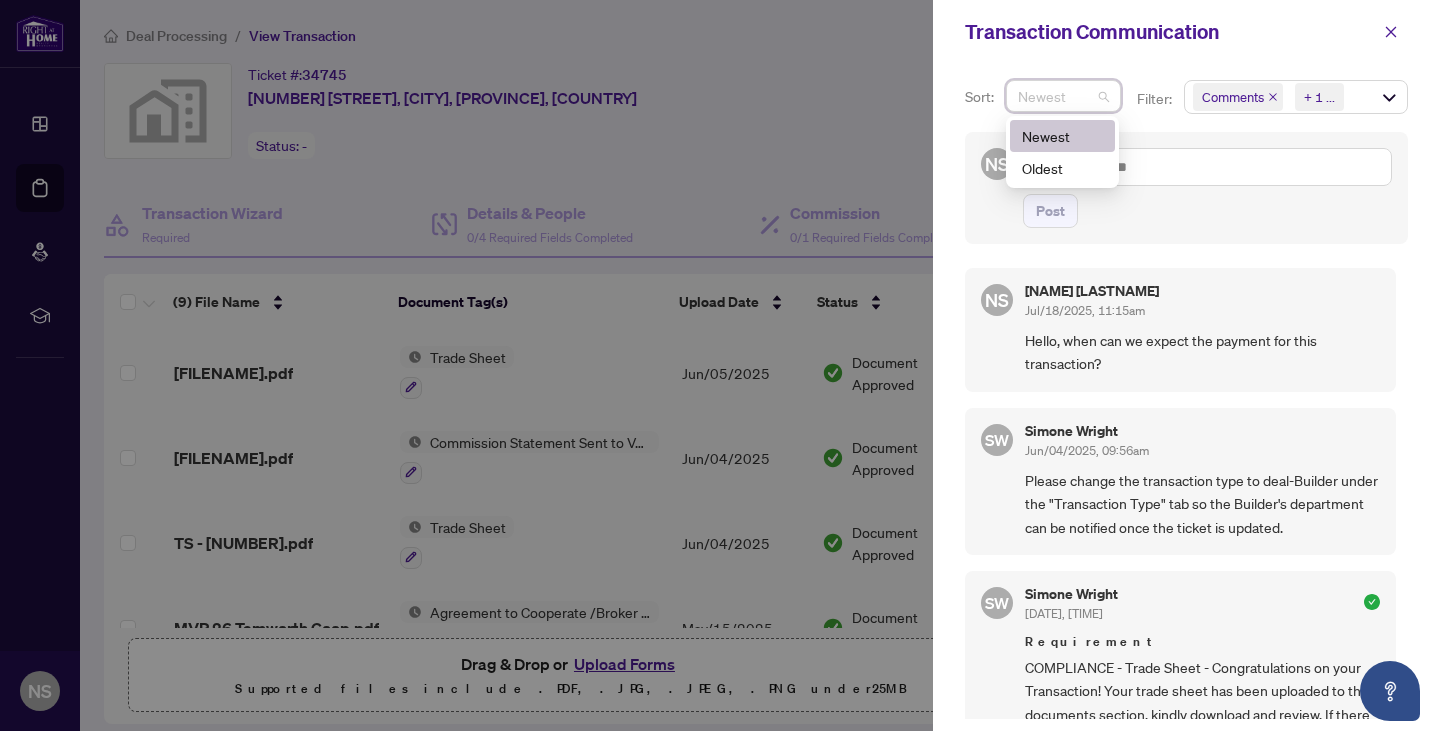 click on "Transaction Communication" at bounding box center (1169, 32) 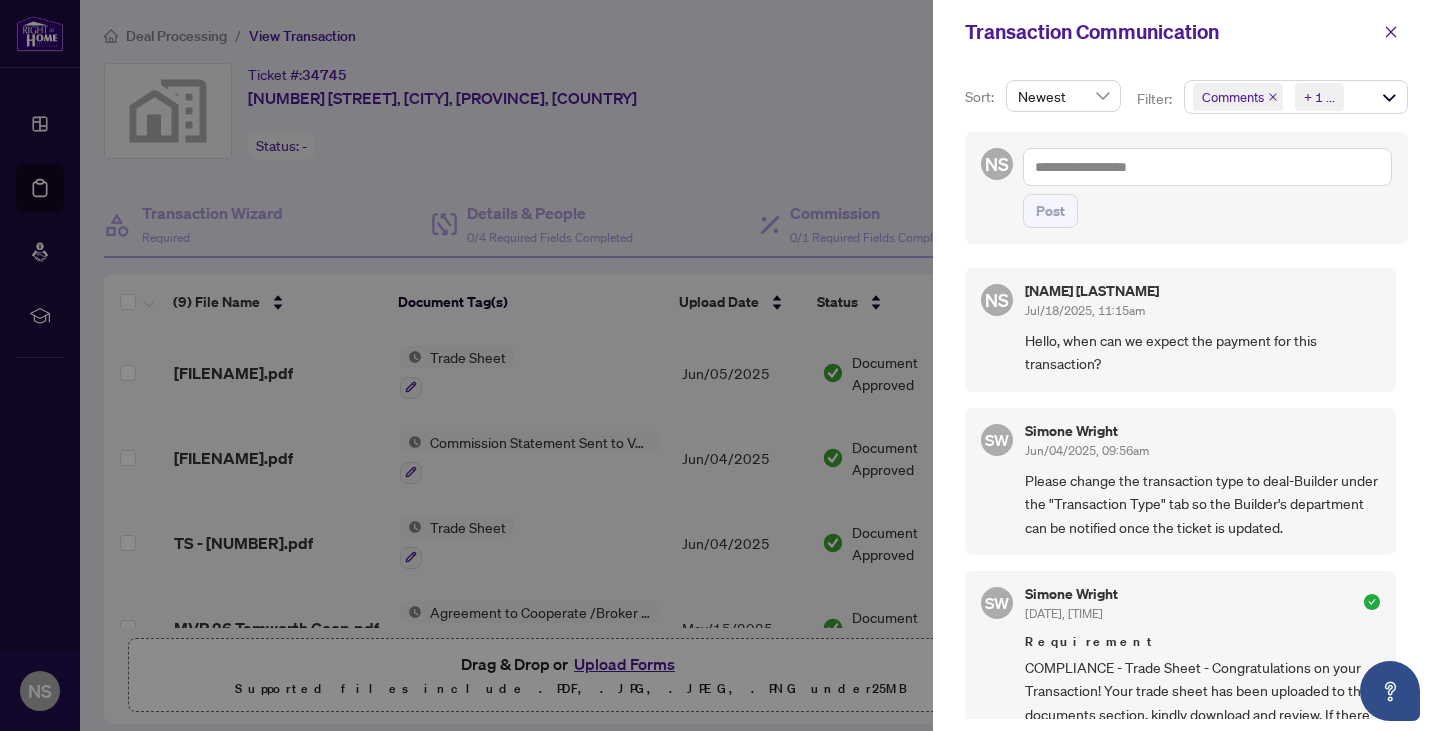 click 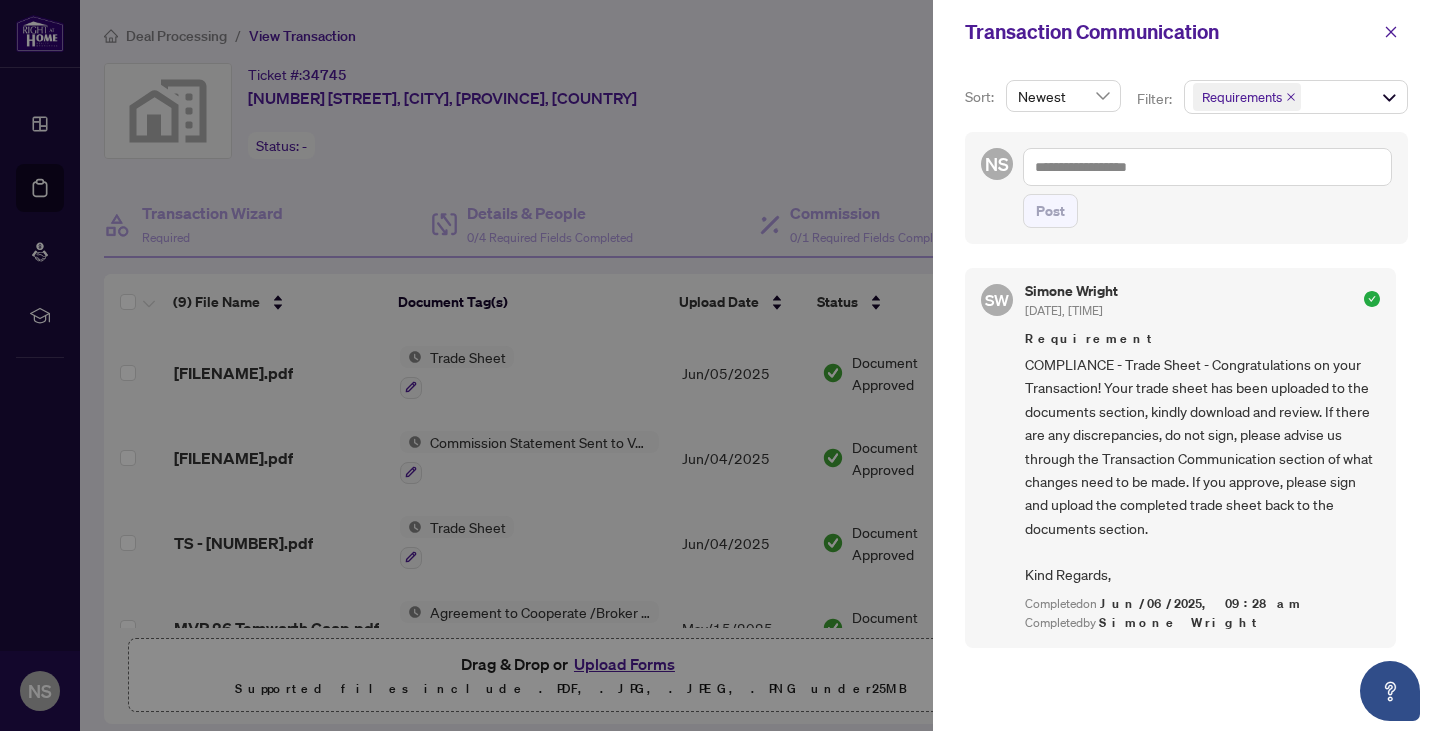 click on "Requirements" at bounding box center [1247, 97] 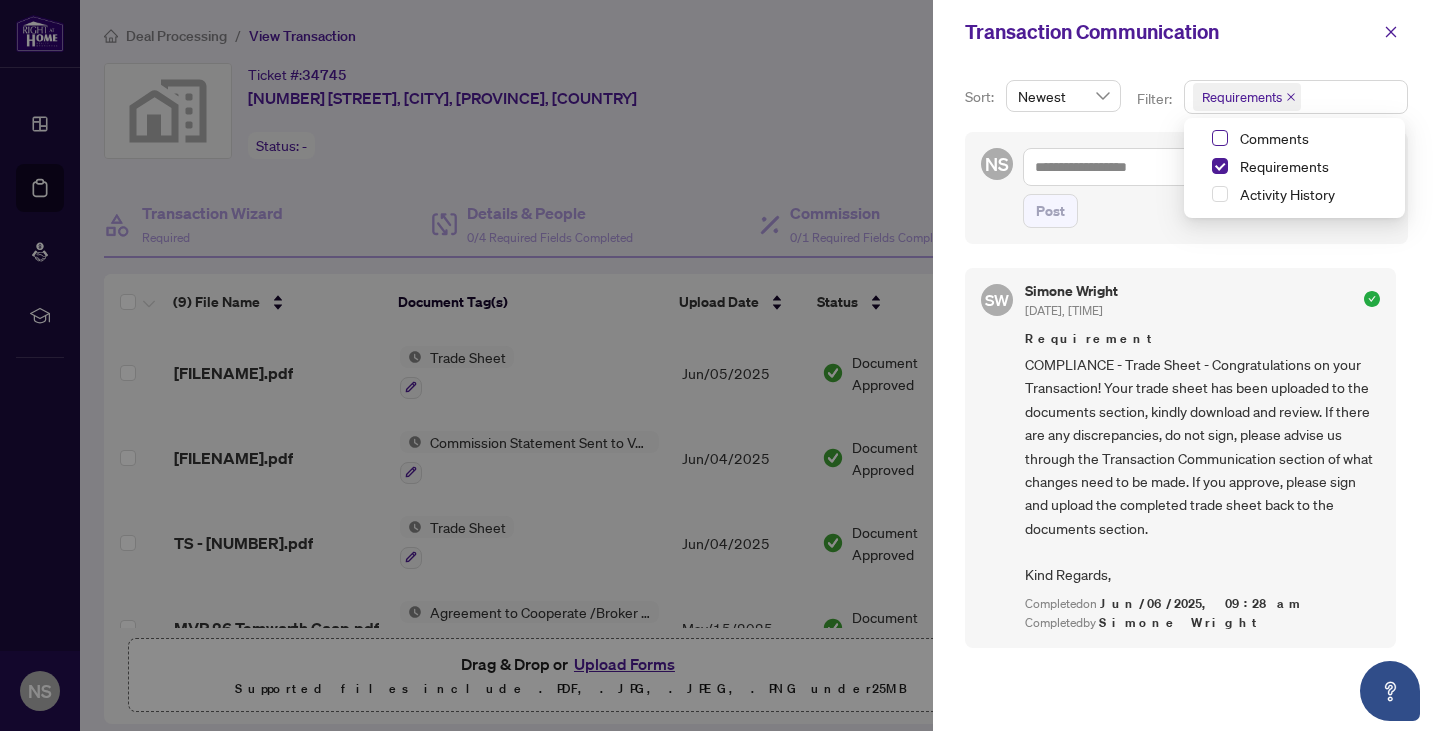 click at bounding box center [1220, 138] 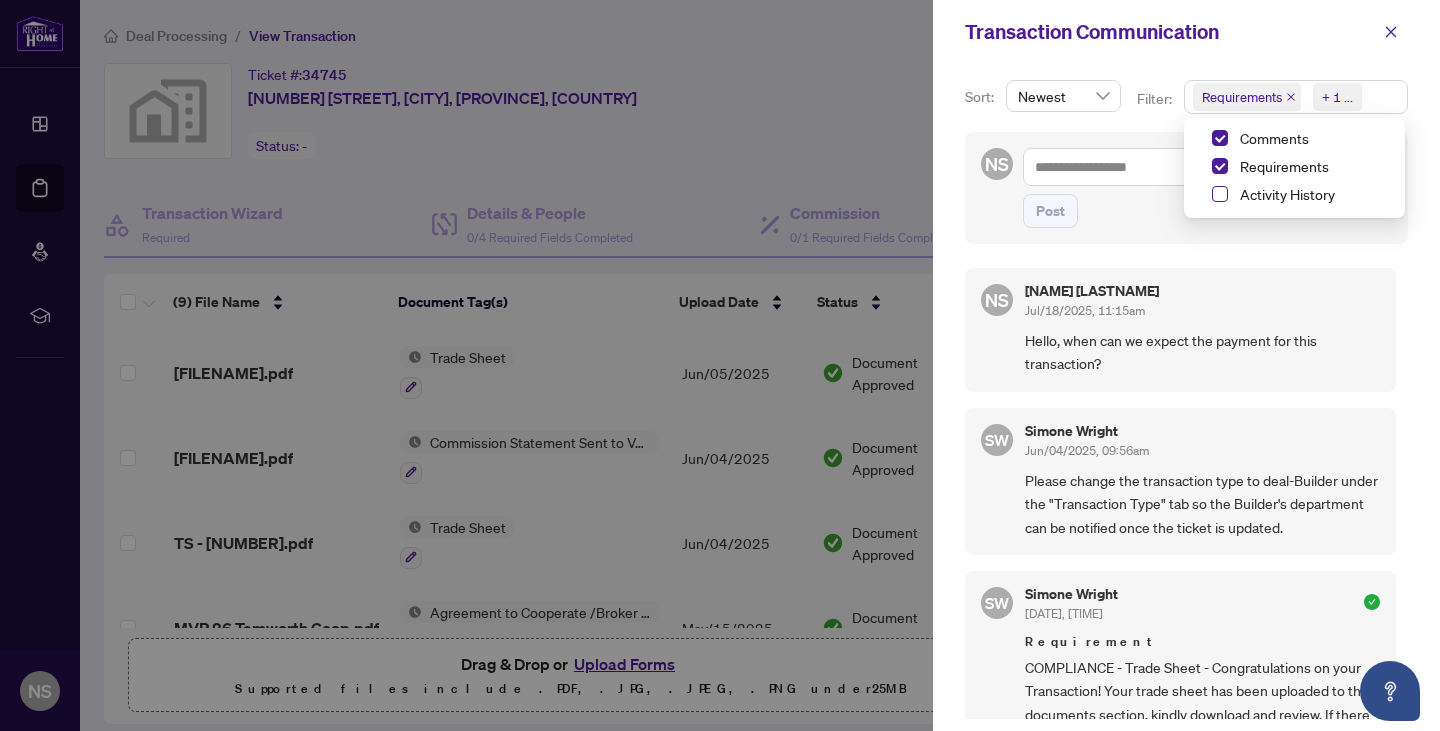 click at bounding box center [1220, 194] 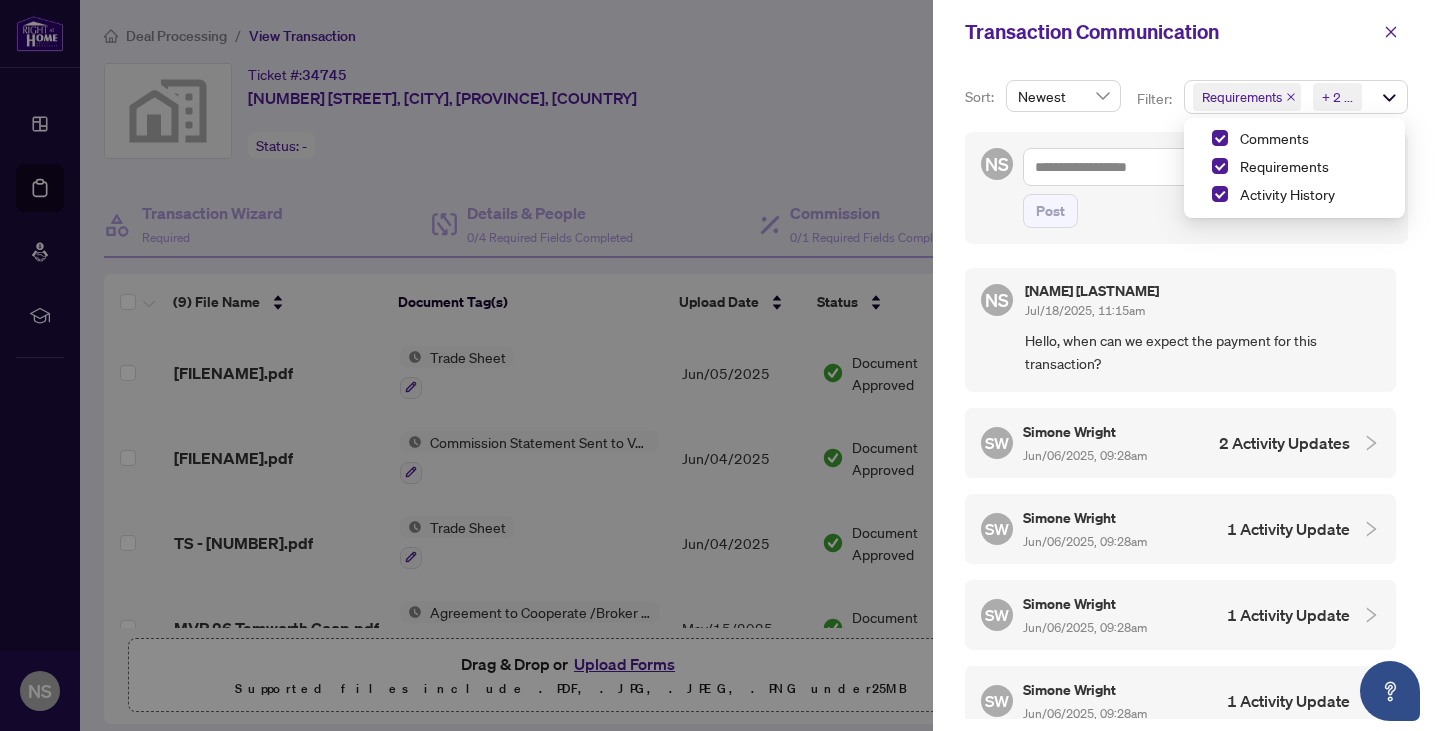 click on "Transaction Communication" at bounding box center (1186, 32) 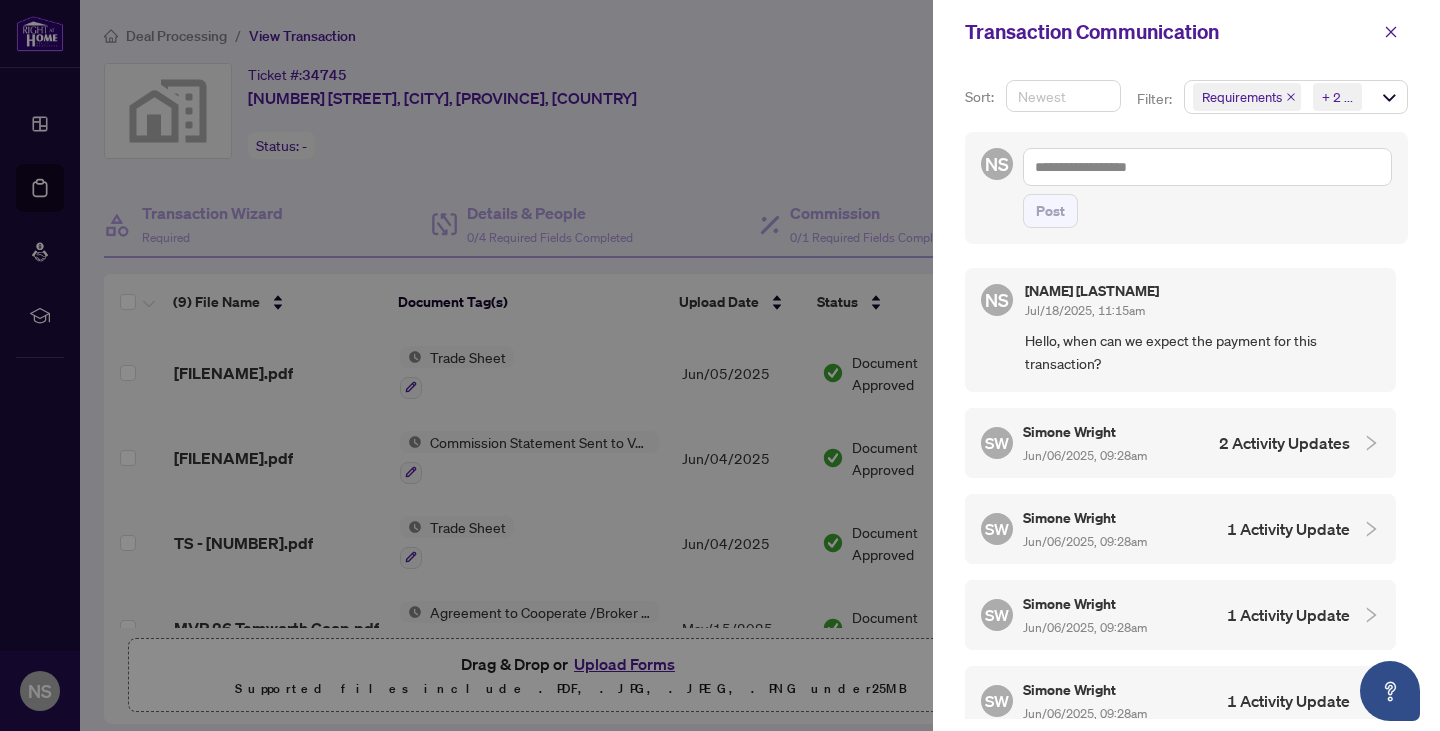 click on "Newest" at bounding box center (1063, 96) 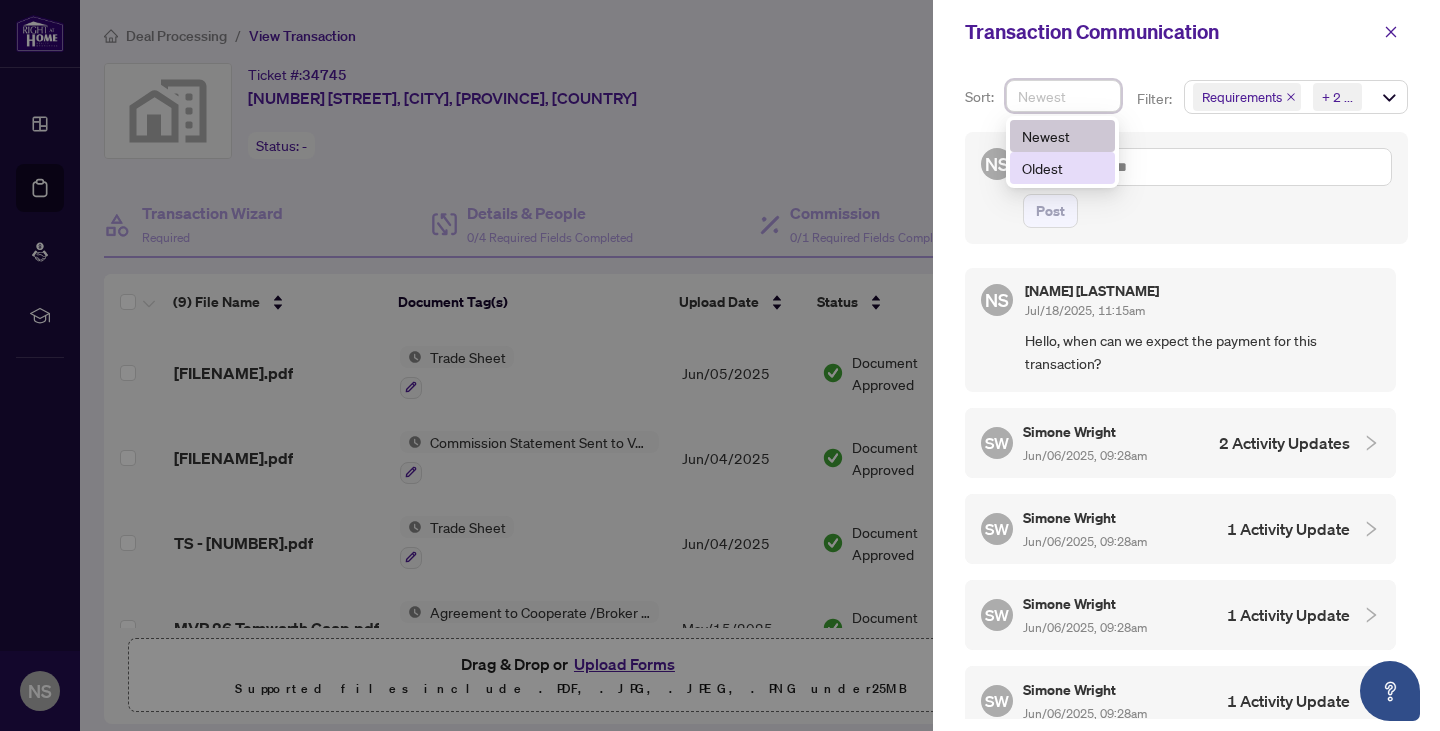 click on "Oldest" at bounding box center (1062, 168) 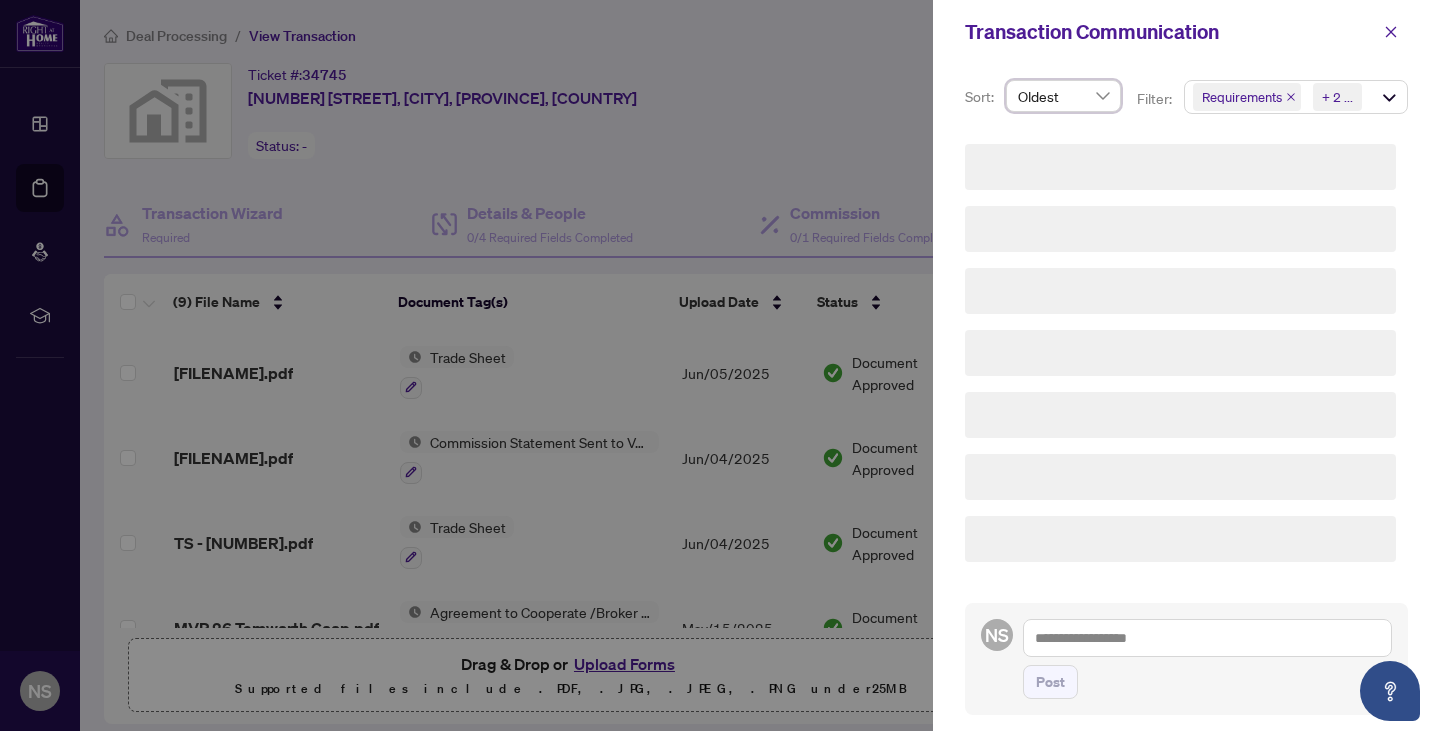 scroll, scrollTop: 1724, scrollLeft: 0, axis: vertical 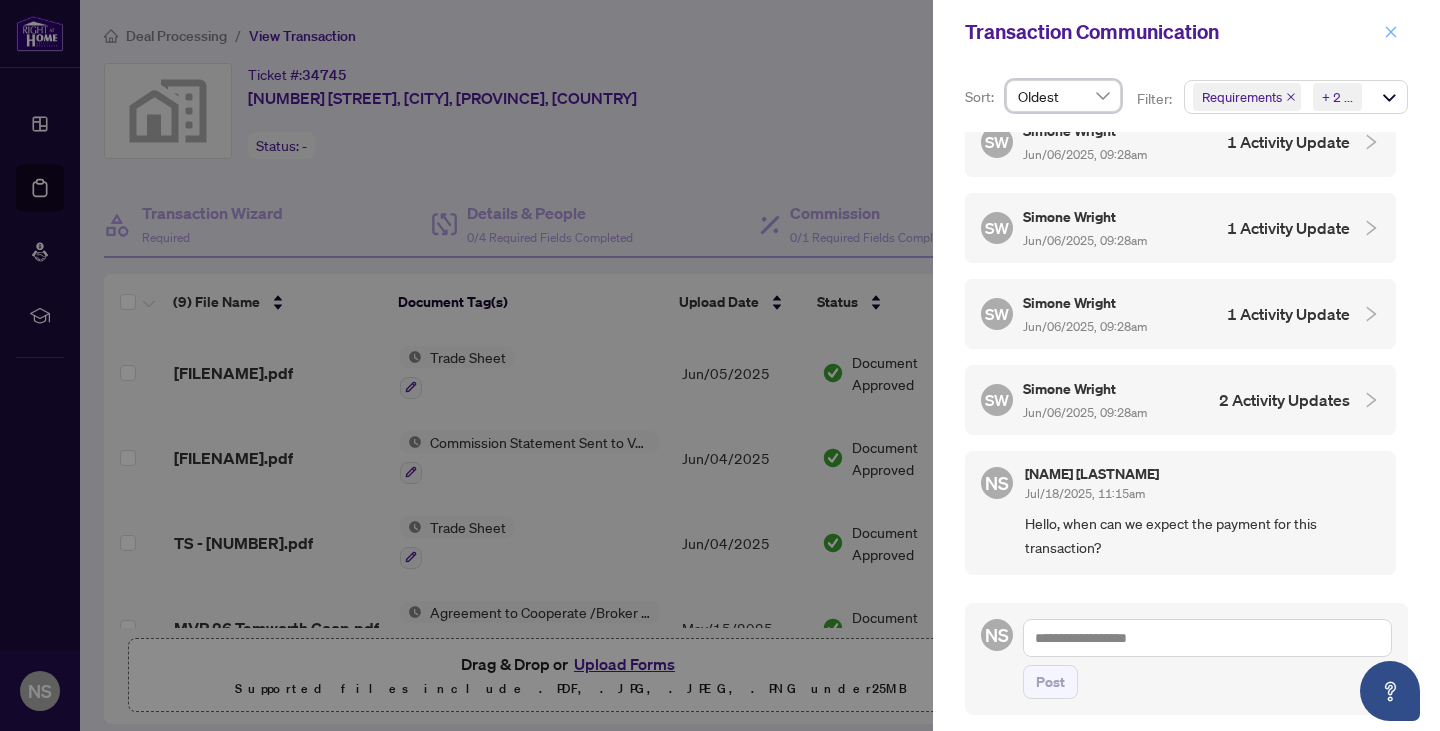 click at bounding box center (1391, 32) 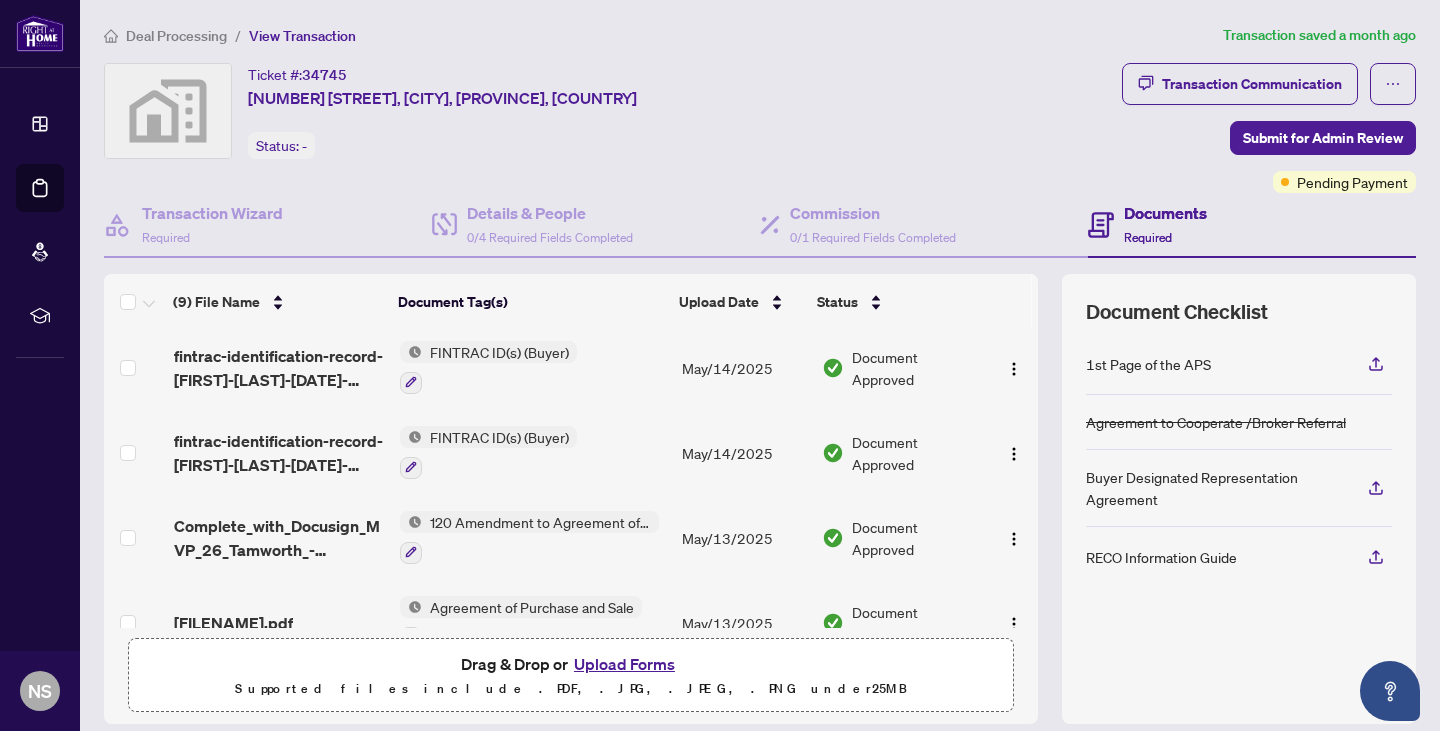 scroll, scrollTop: 469, scrollLeft: 0, axis: vertical 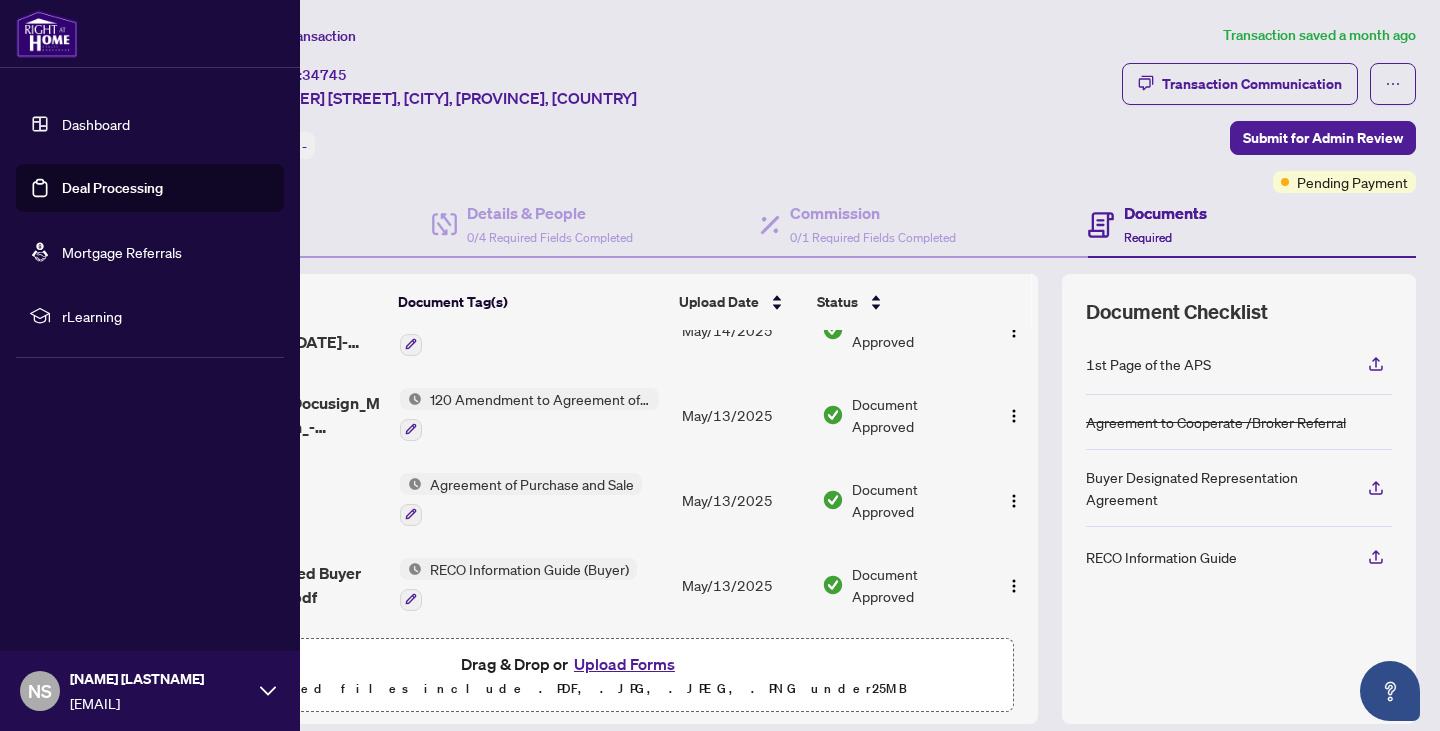 click on "Dashboard" at bounding box center (96, 124) 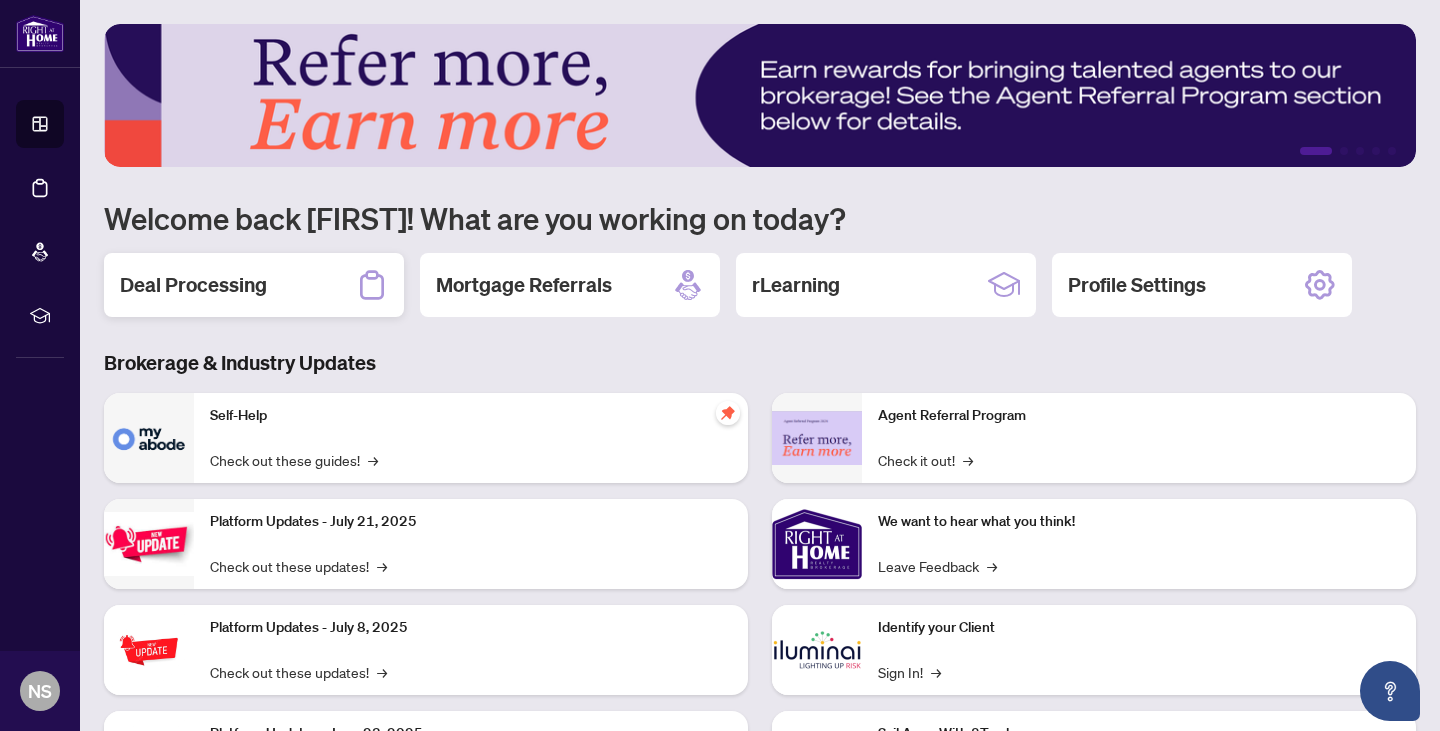 click on "Deal Processing" at bounding box center [254, 285] 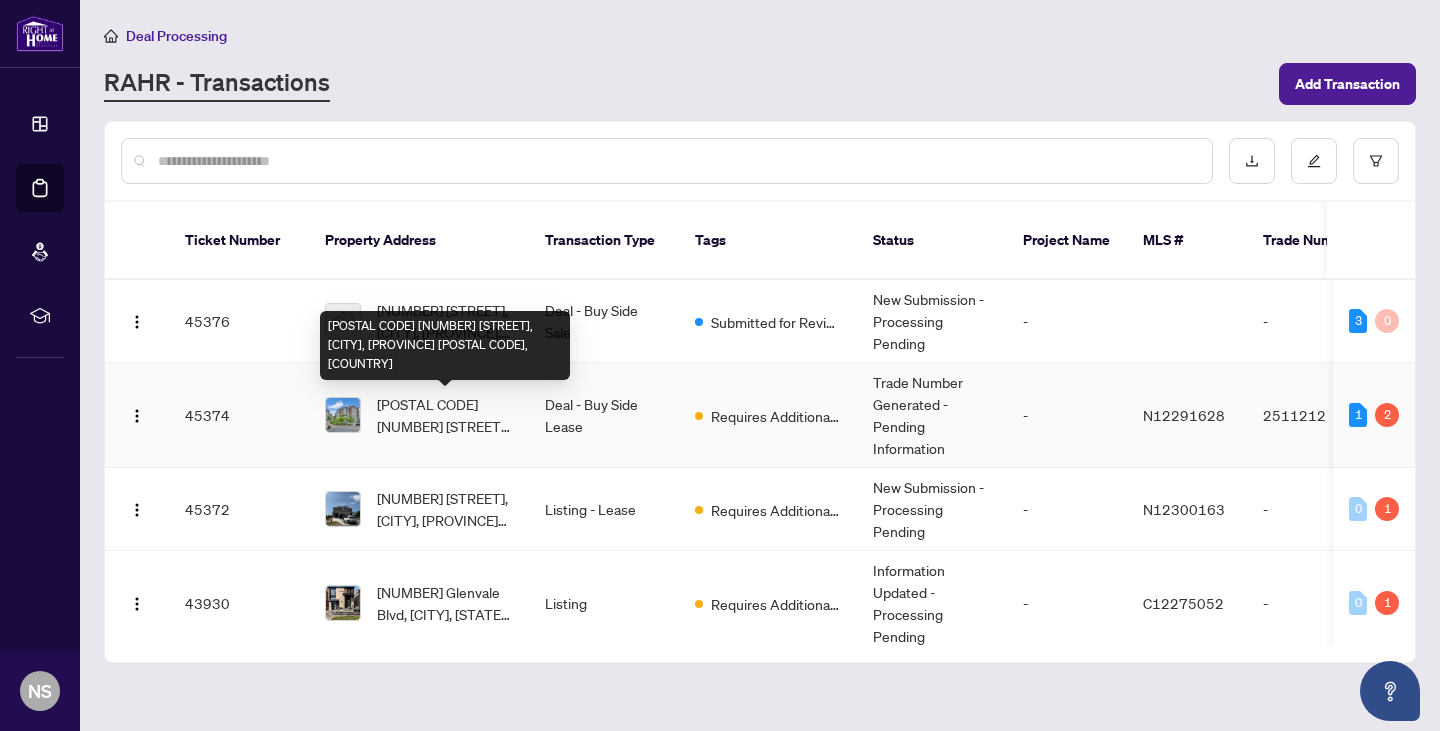 click on "[POSTAL CODE] [NUMBER] [STREET], [CITY], [PROVINCE] [POSTAL CODE], [COUNTRY]" at bounding box center (445, 415) 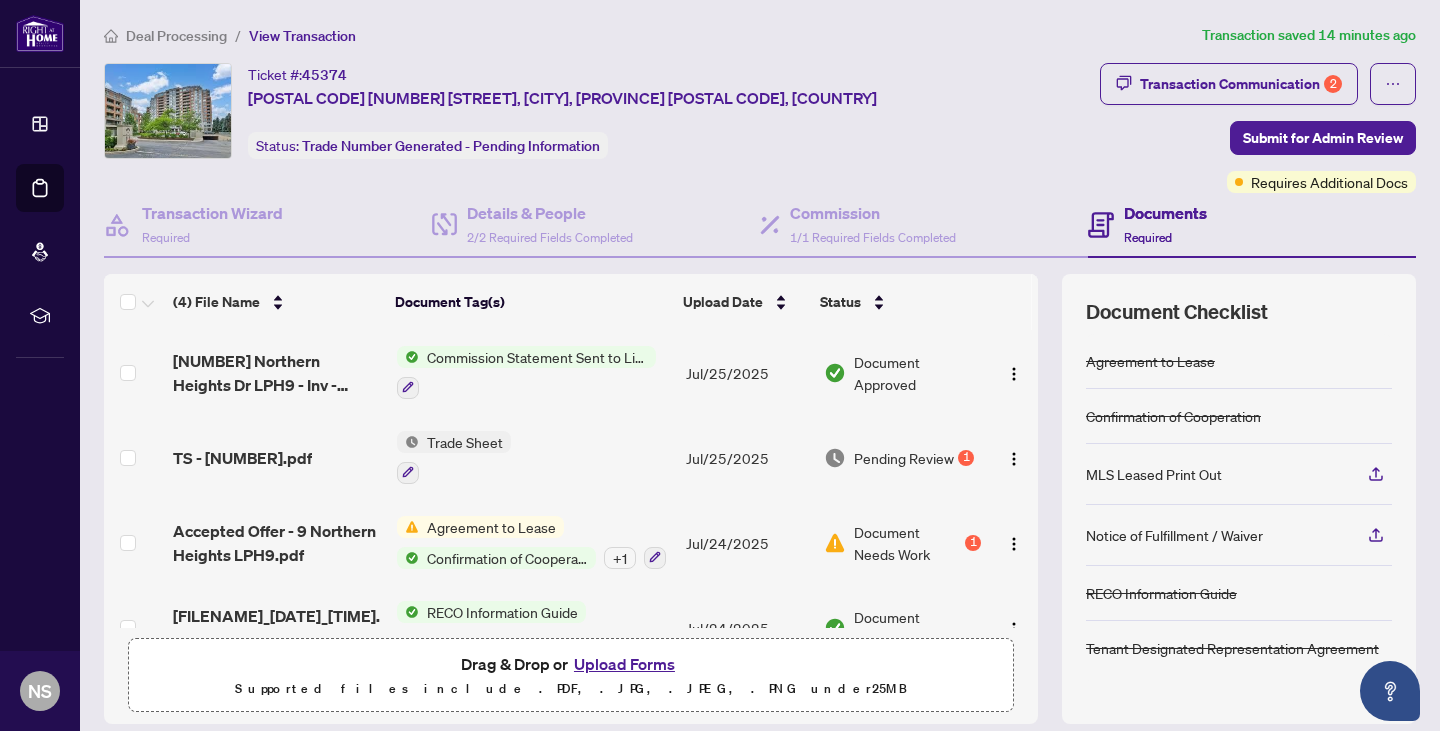scroll, scrollTop: 47, scrollLeft: 0, axis: vertical 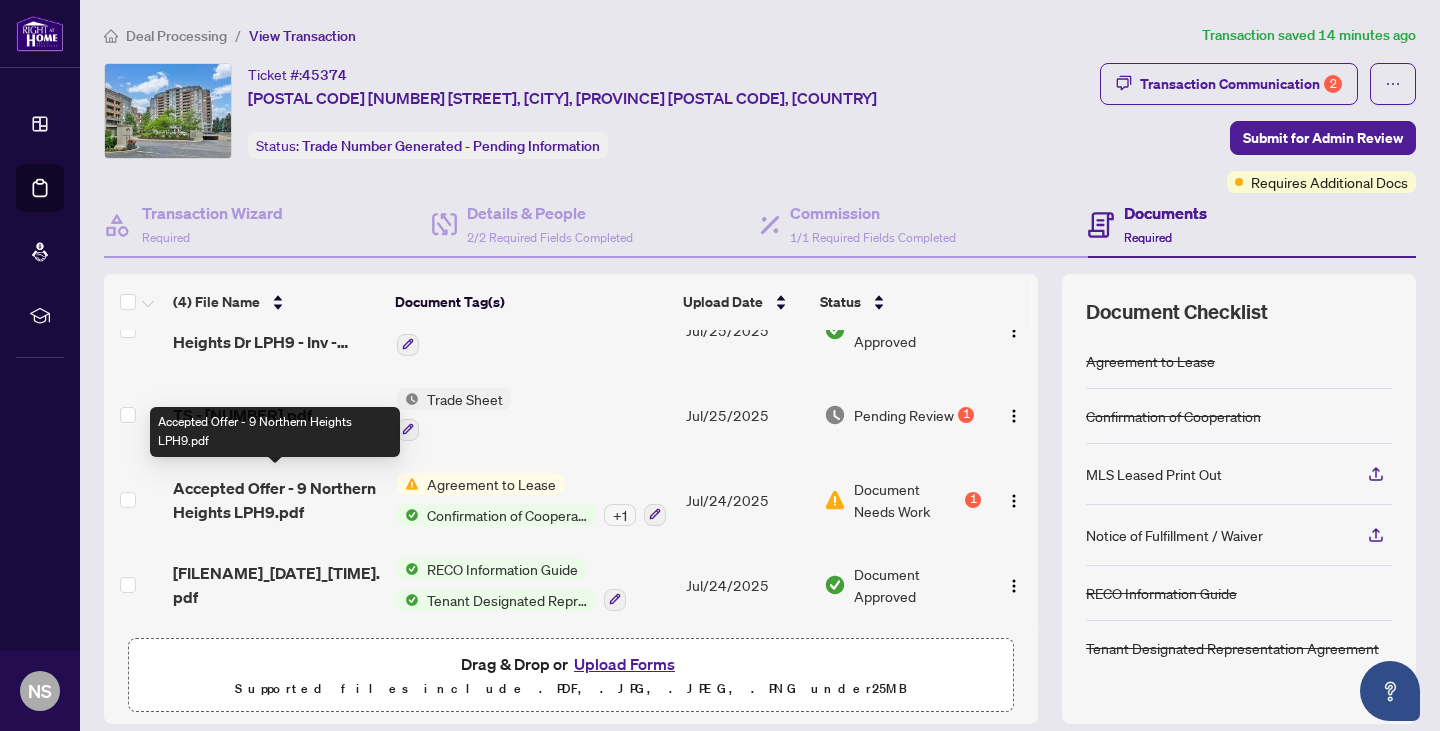 click on "Accepted Offer - 9 Northern Heights LPH9.pdf" at bounding box center (277, 500) 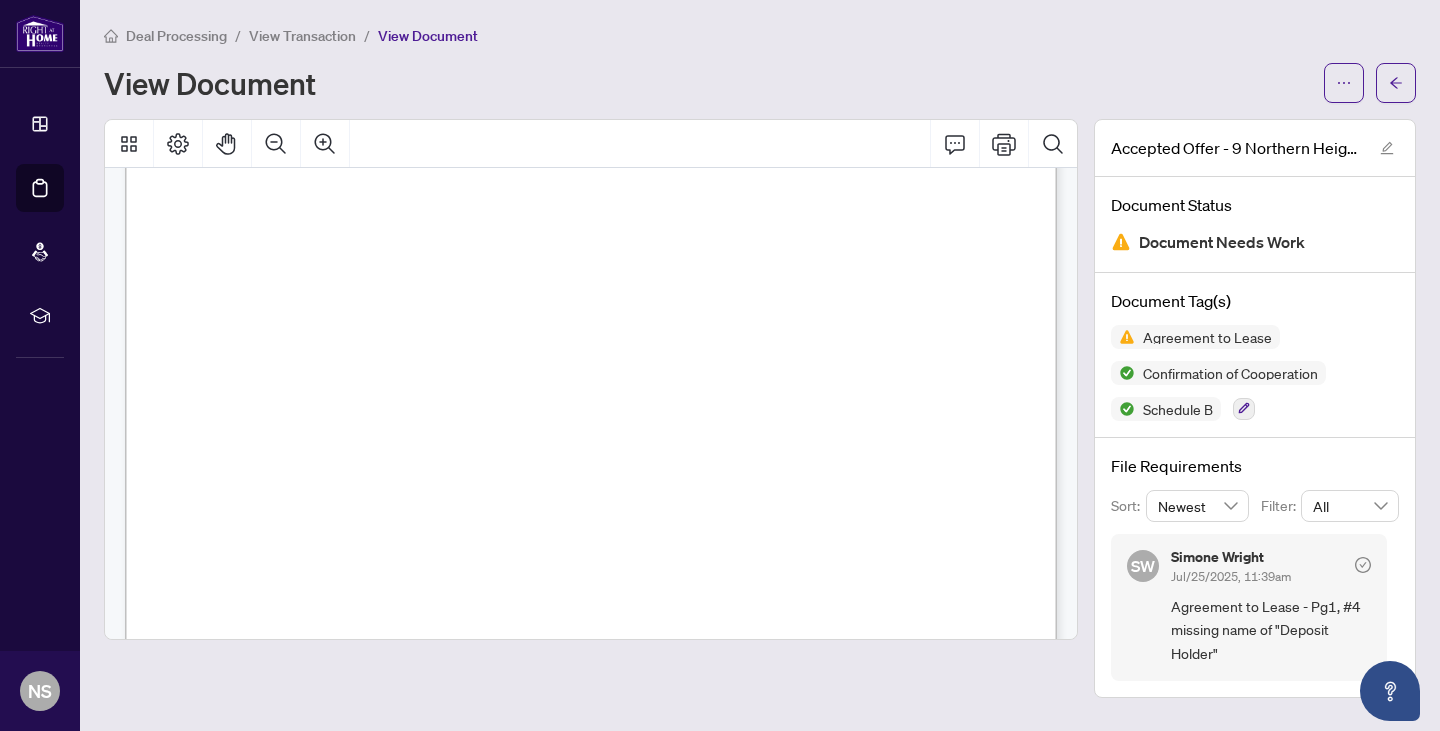 scroll, scrollTop: 9238, scrollLeft: 0, axis: vertical 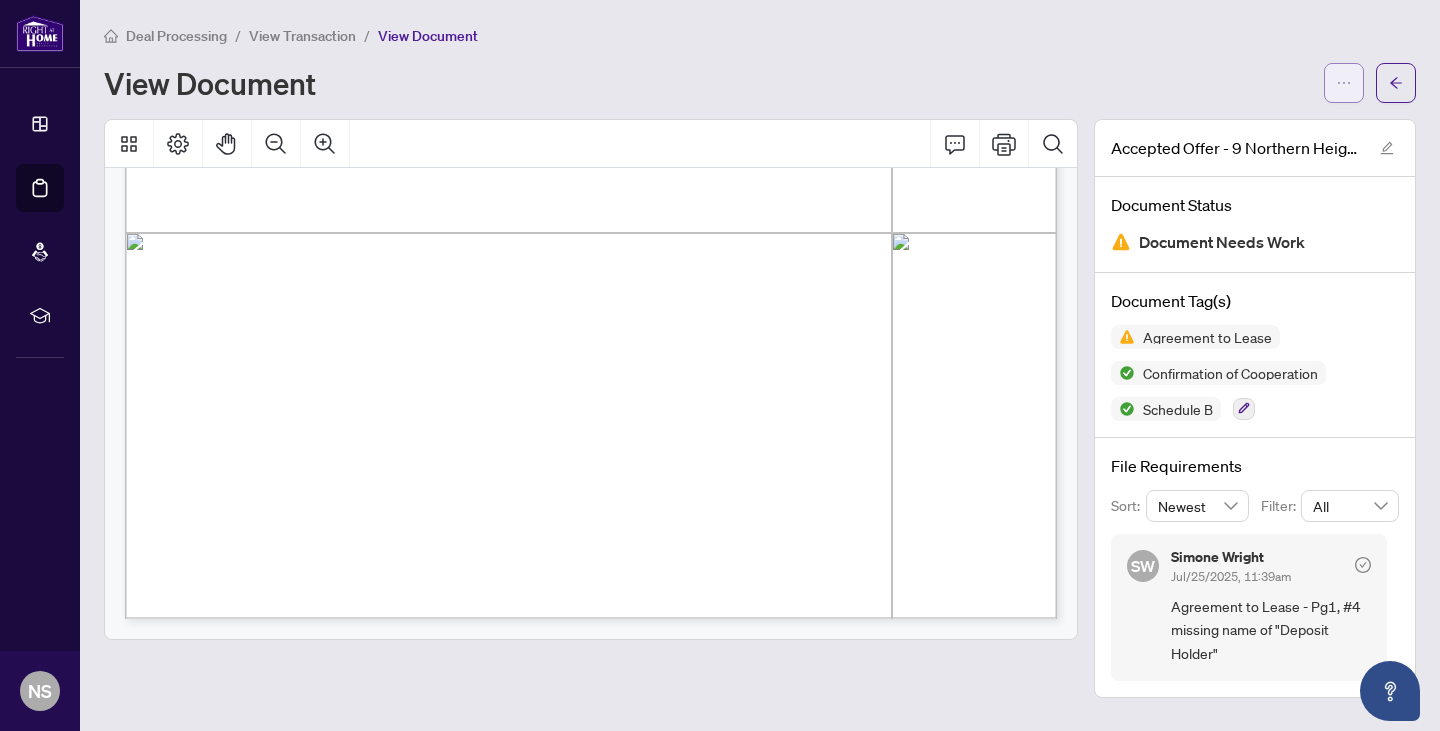 click at bounding box center (1344, 83) 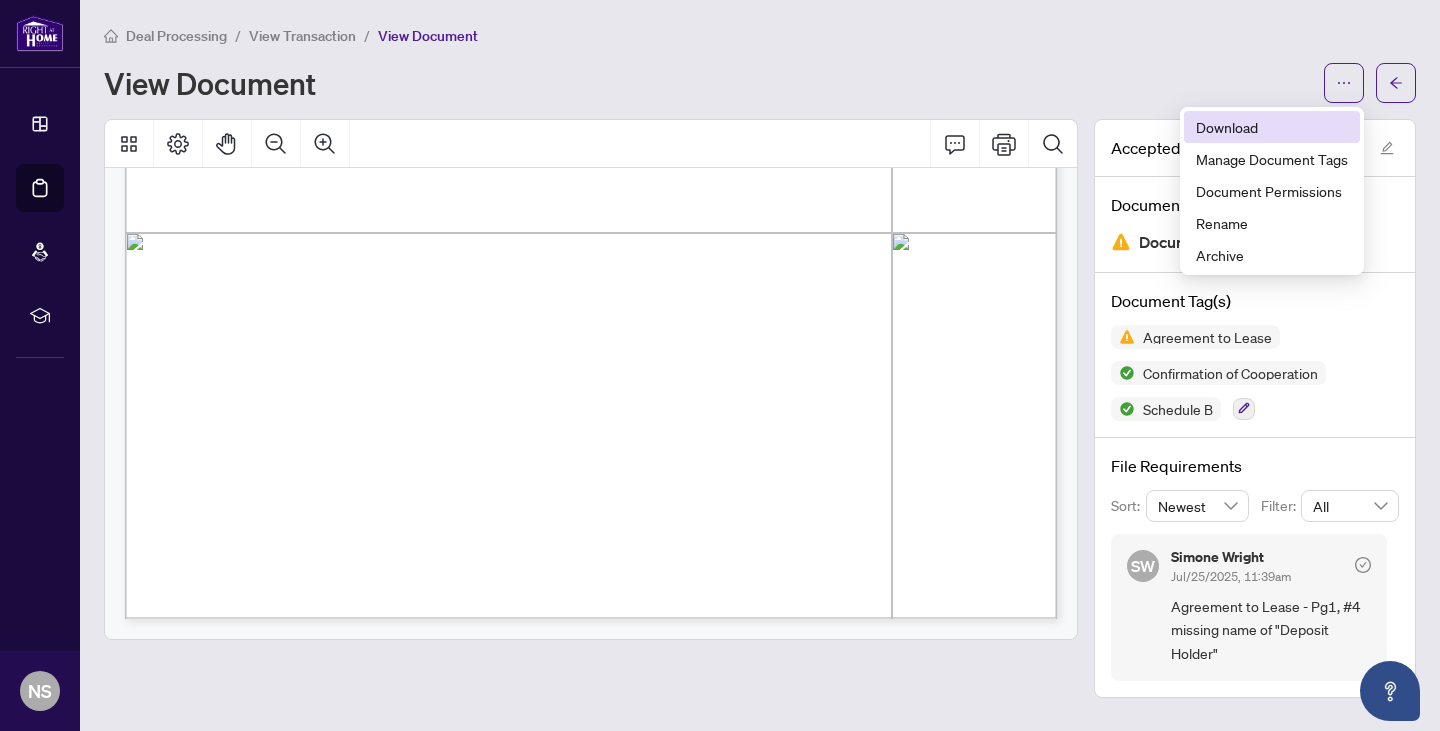 click on "Download" at bounding box center (1272, 127) 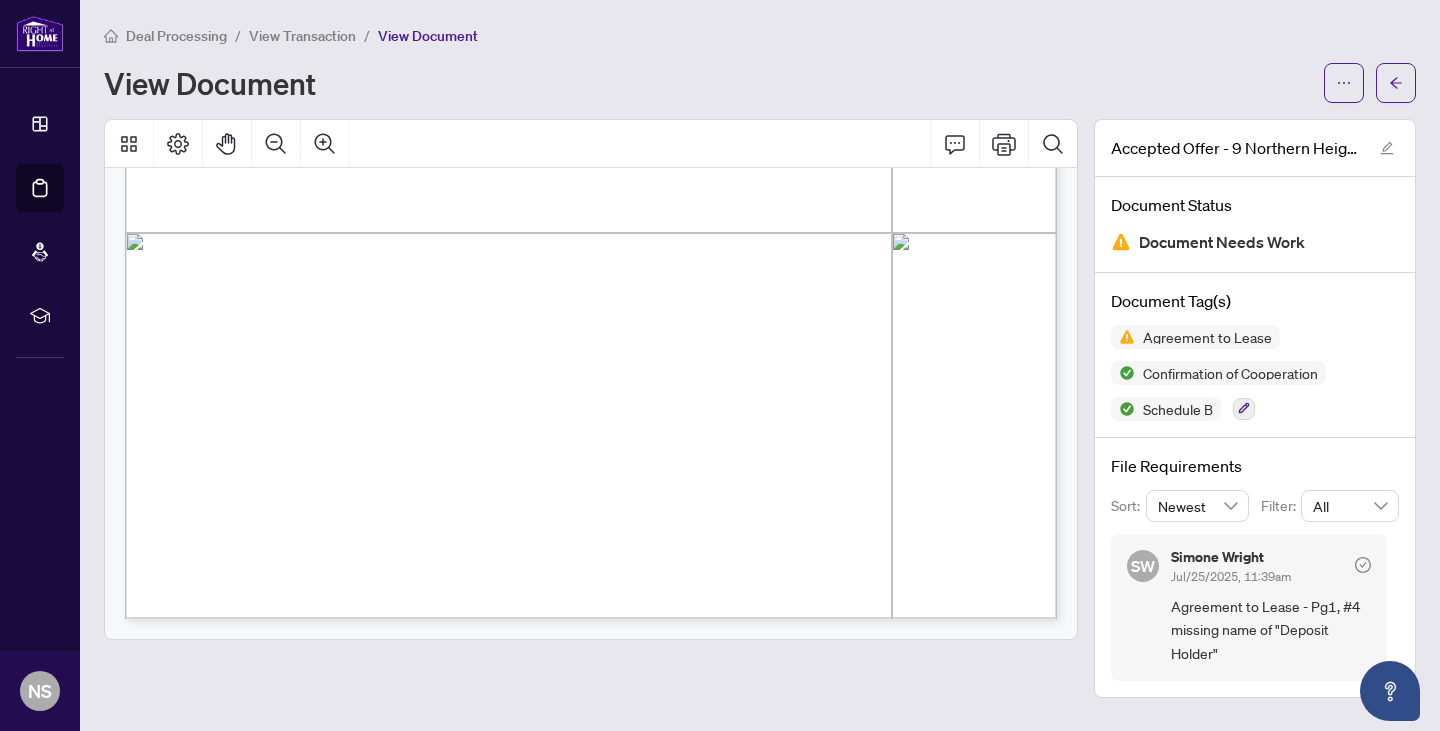 click on "Dashboard Deal Processing Mortgage Referrals rLearning NS [NAME] [LASTNAME] [EMAIL] NS [NAME] [LASTNAME] Deal Processing / View Transaction / View Document View Document Accepted Offer - [NUMBER] [STREET] [FILENAME] Document Status Document Needs Work Document Tag(s) Agreement to Lease Confirmation of Cooperation Schedule B File Requirements Sort: Newest Filter: All SW [NAME] [LASTNAME] Jul/25/2025, 11:39am Agreement to Lease - Pg1, #4 missing name of "Deposit Holder"
Welcome to myAbode Support               Home     Knowledge Base     Submit Ticket       Welcome!   How can we help? We are here to support you.         Most Read Articles How to Set Transaction Permissions How to Set Document Permissions How to Input Commission How to View and Restore Archived Documents How to Request Commission Advance     Knowledge Base Browse through our collection of articles, user guides and FAQs. Still can't find an answer? Send us a ticket, we will get back to you at the earliest. Submit a Ticket" at bounding box center (720, 365) 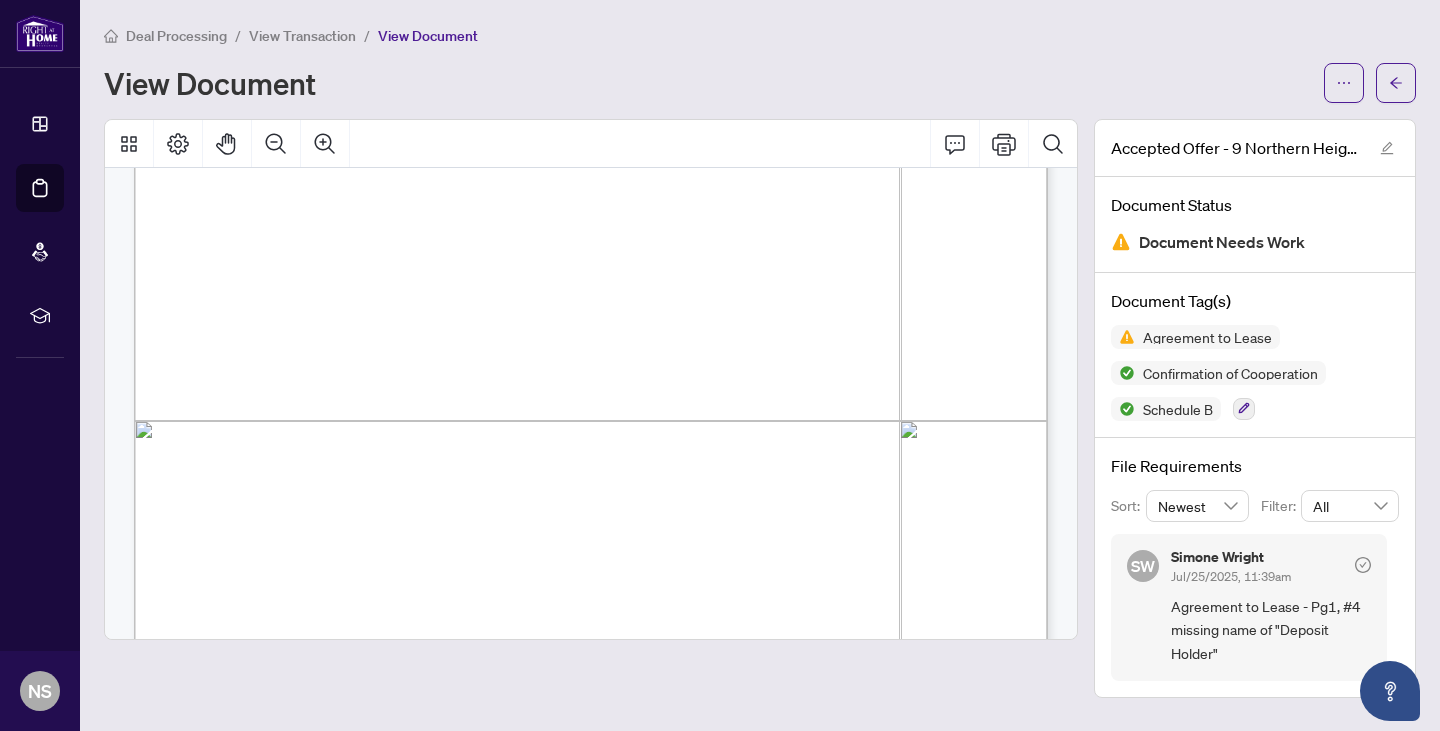 scroll, scrollTop: 186, scrollLeft: 0, axis: vertical 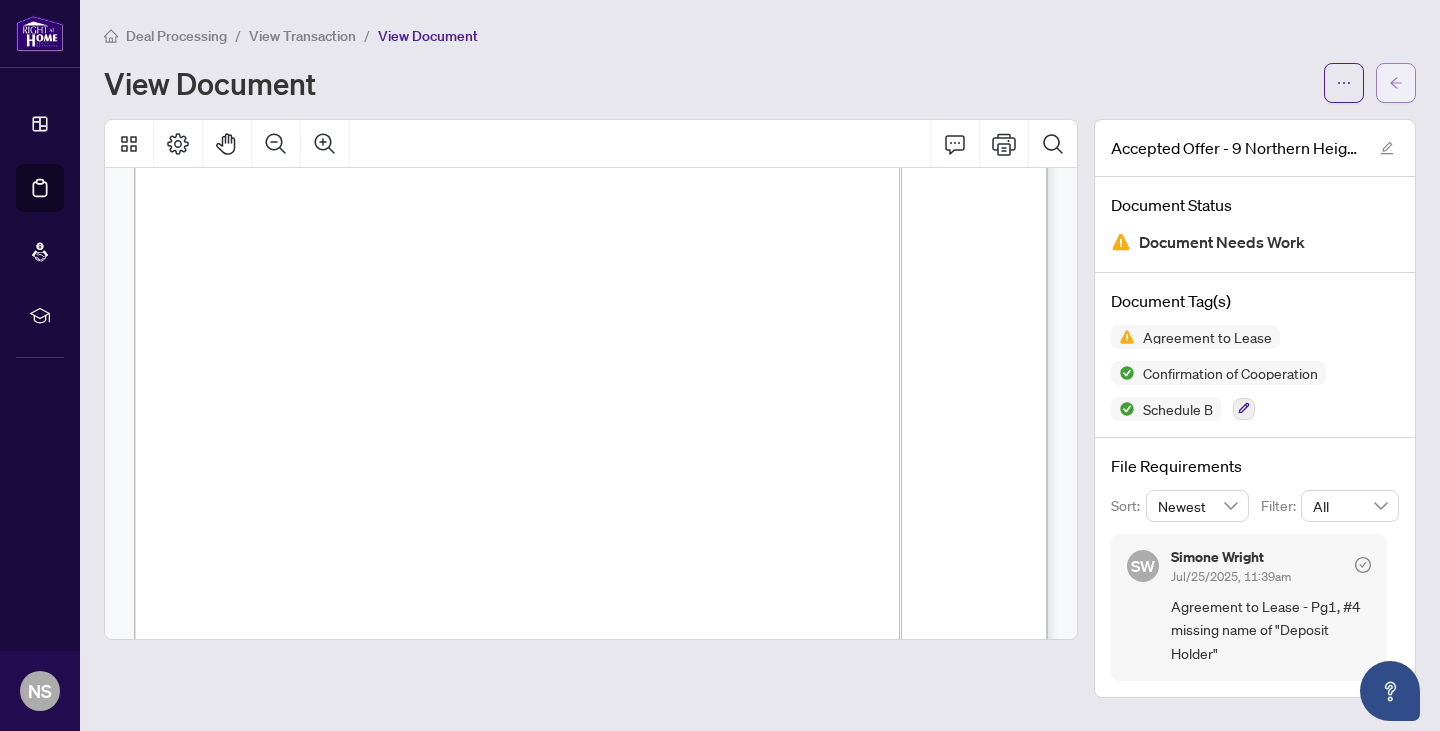 click at bounding box center [1396, 83] 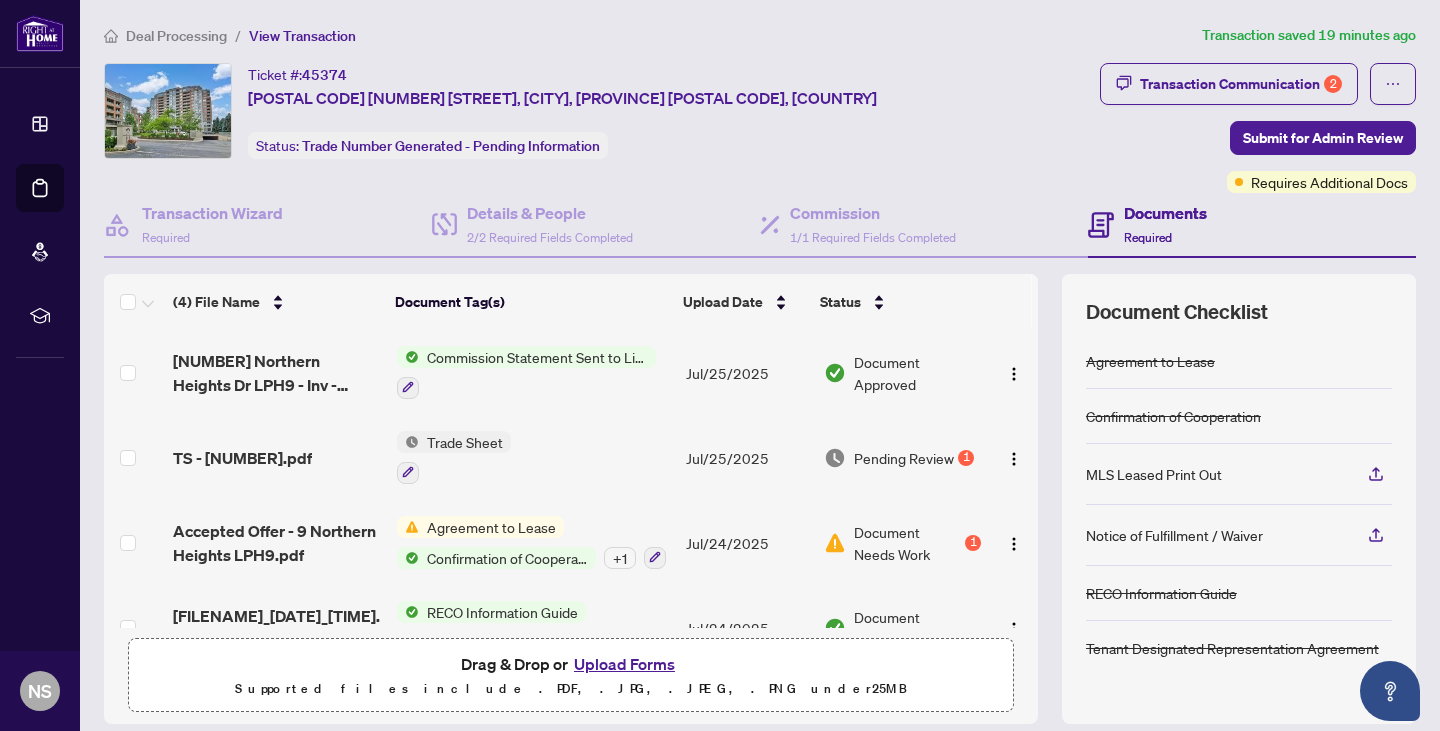 scroll, scrollTop: 47, scrollLeft: 0, axis: vertical 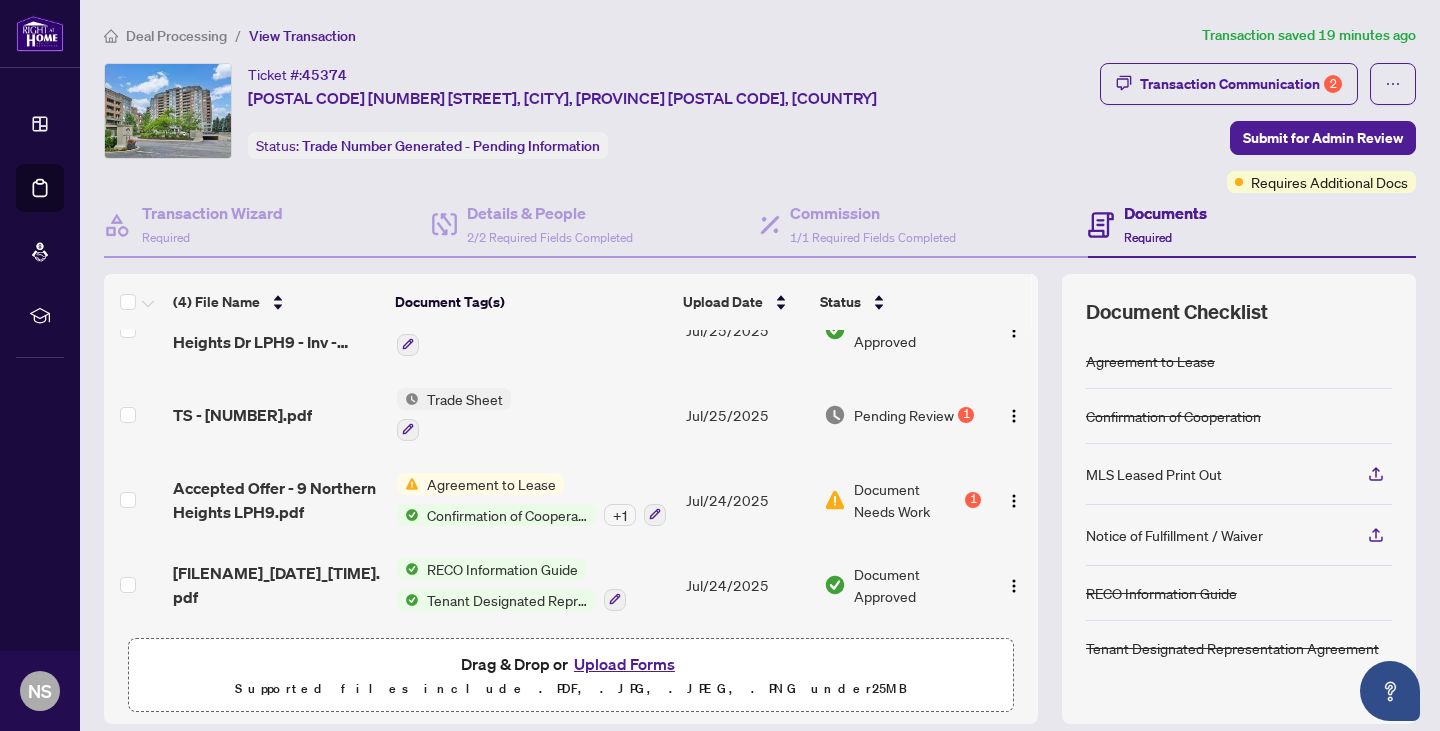 click on "Trade Sheet" at bounding box center [534, 414] 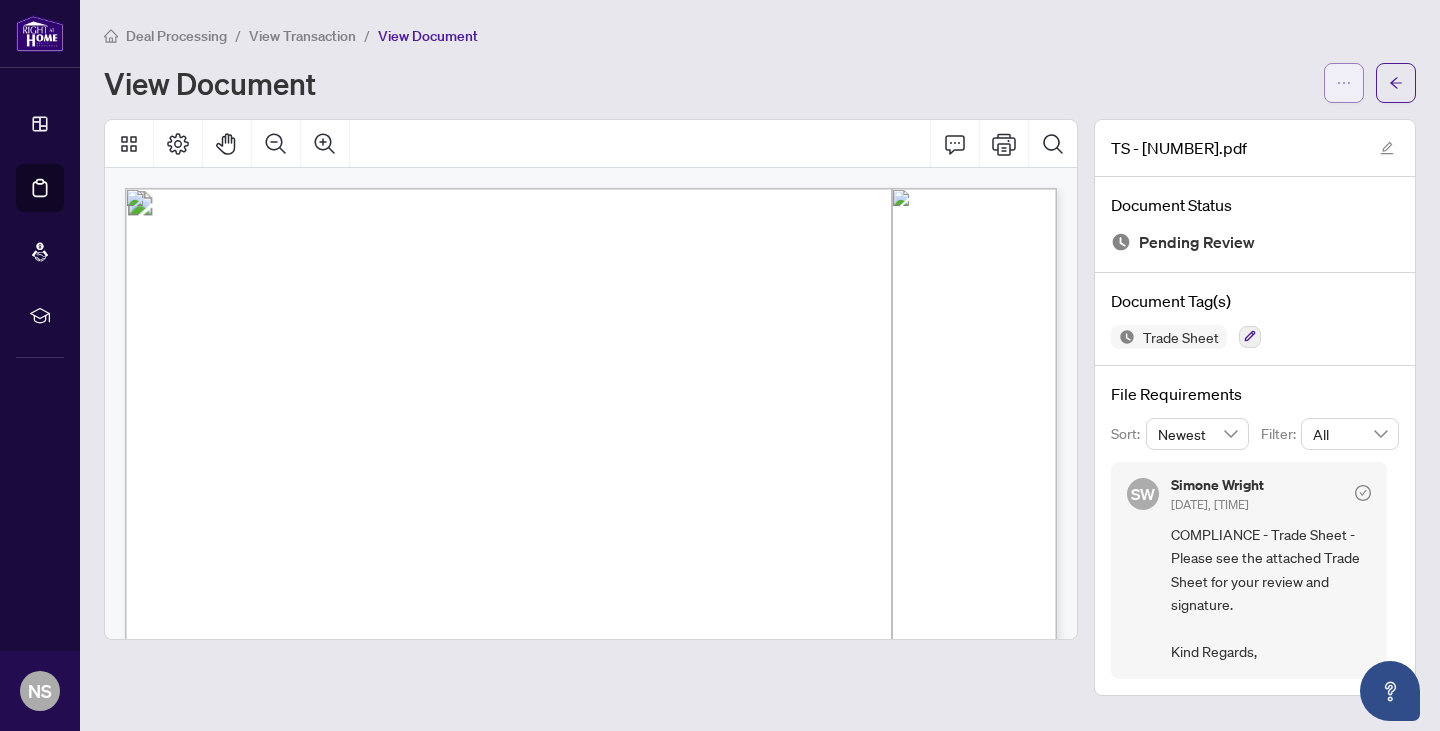 click at bounding box center (1344, 83) 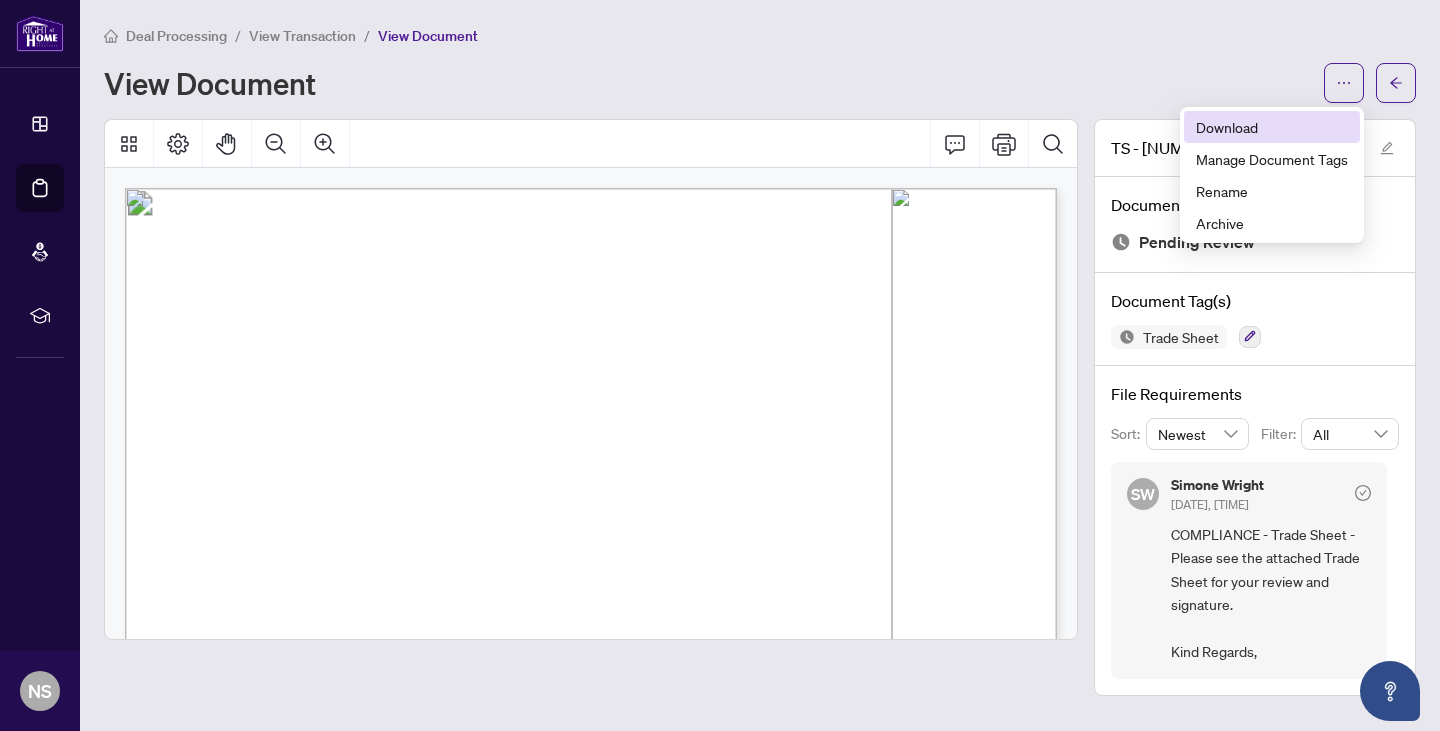 click on "Download" at bounding box center (1272, 127) 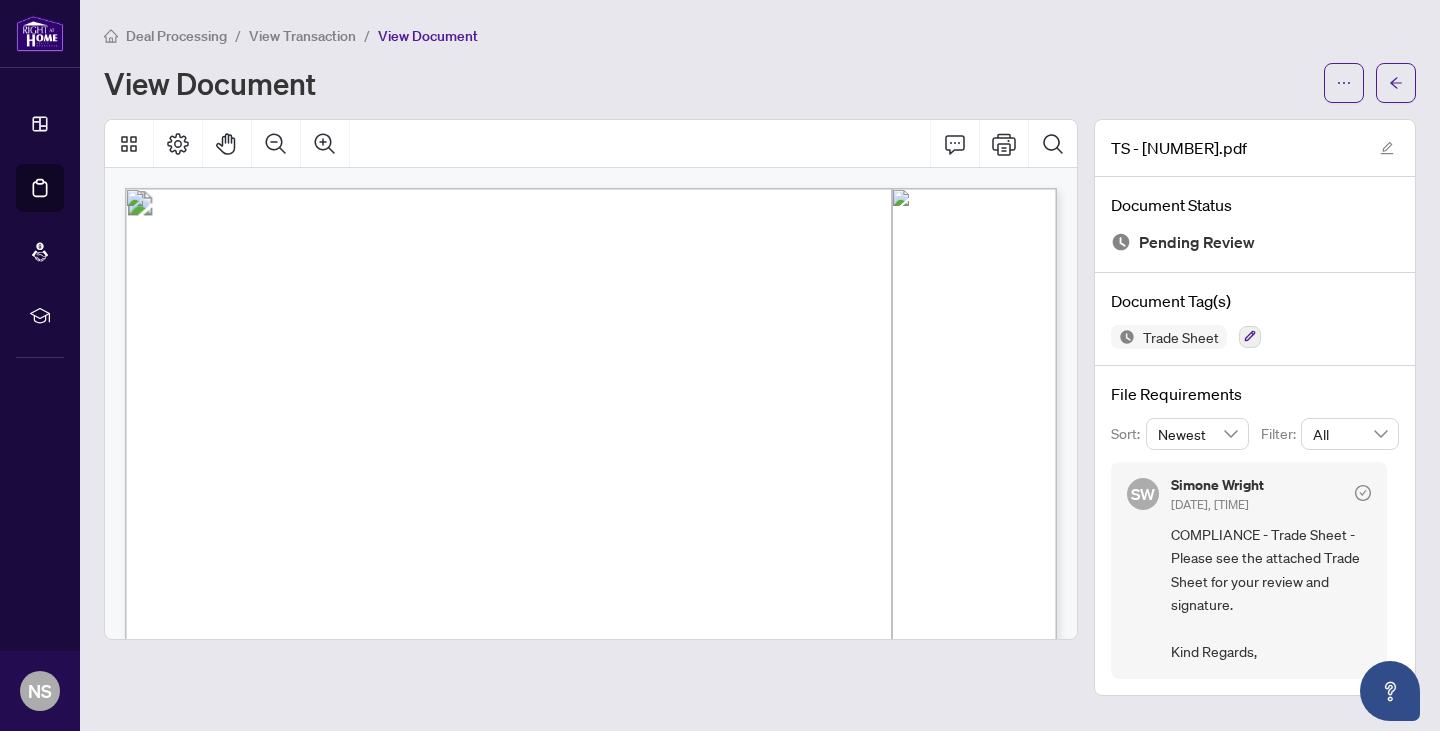 click at bounding box center [834, 1106] 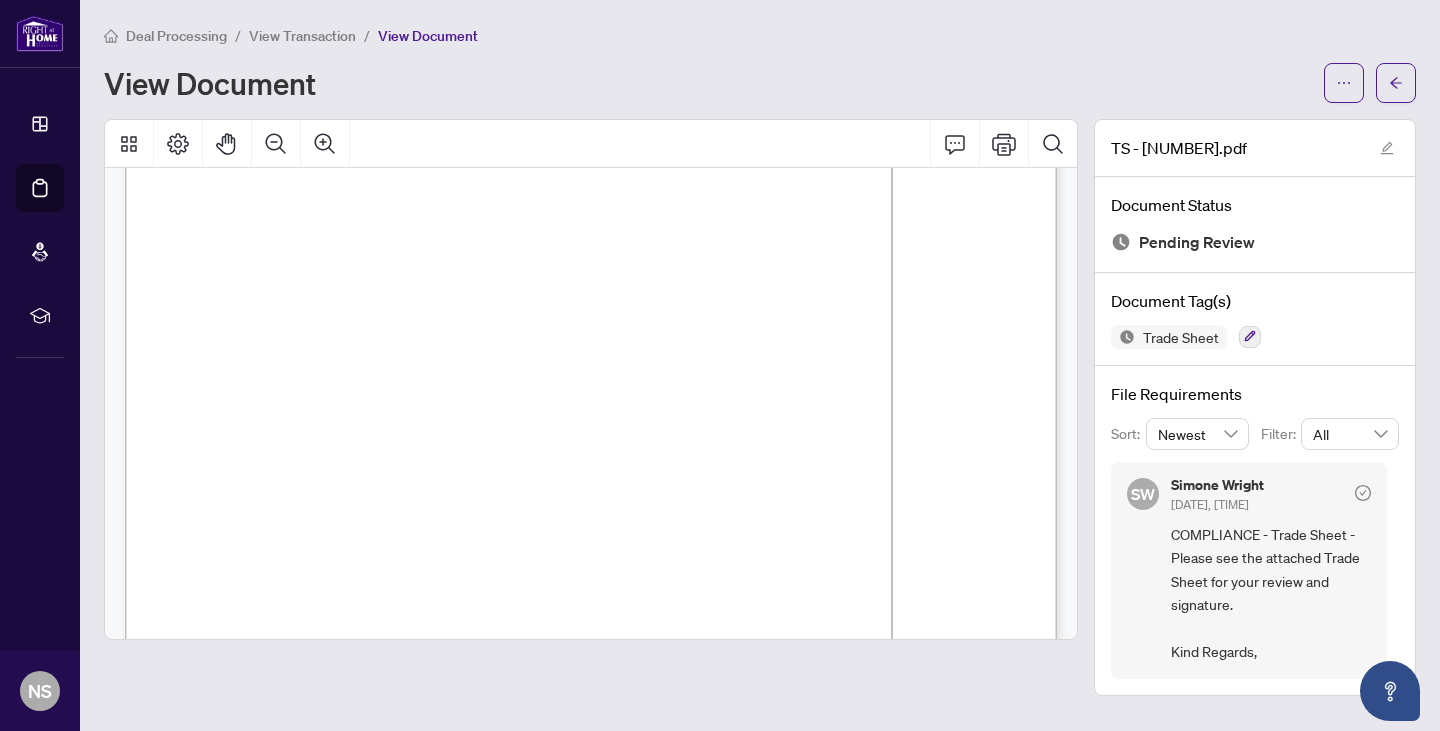 scroll, scrollTop: 242, scrollLeft: 0, axis: vertical 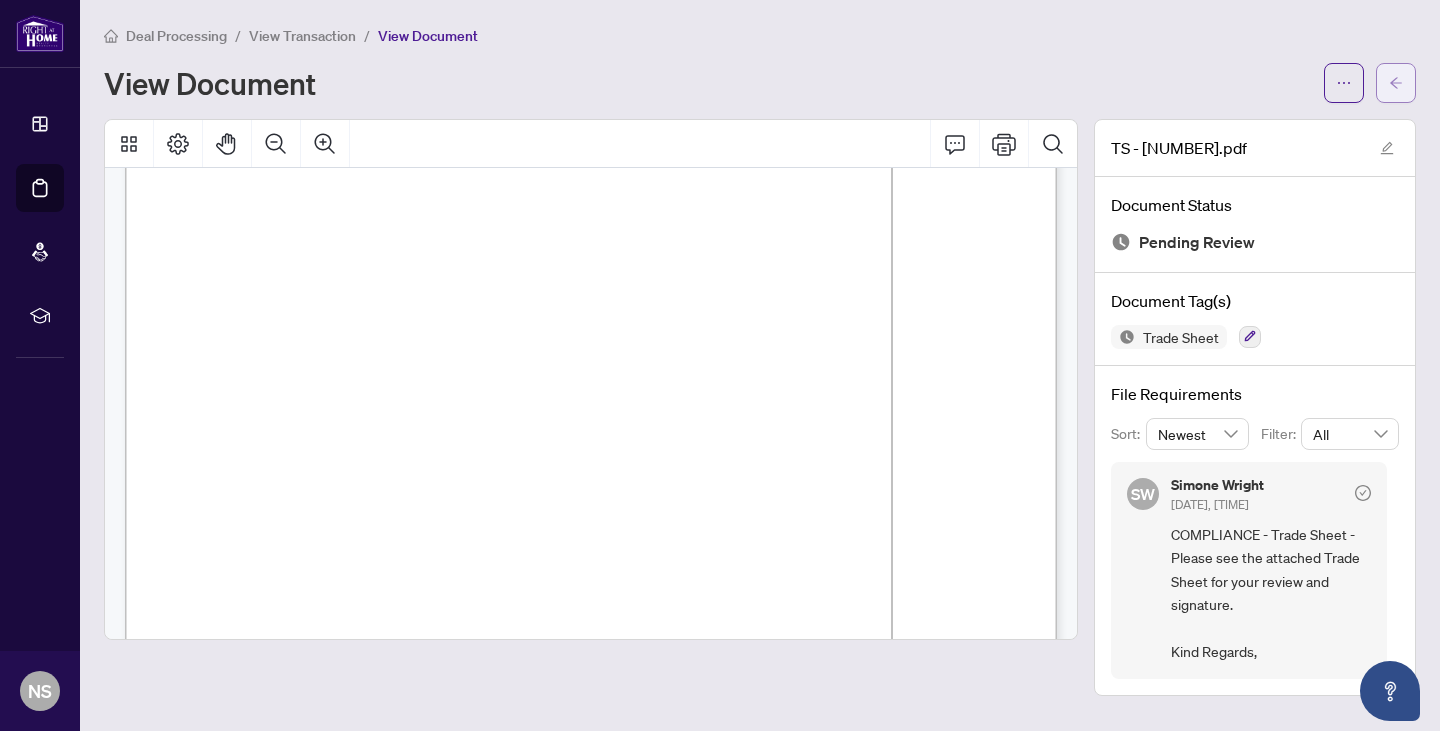 click at bounding box center (1396, 83) 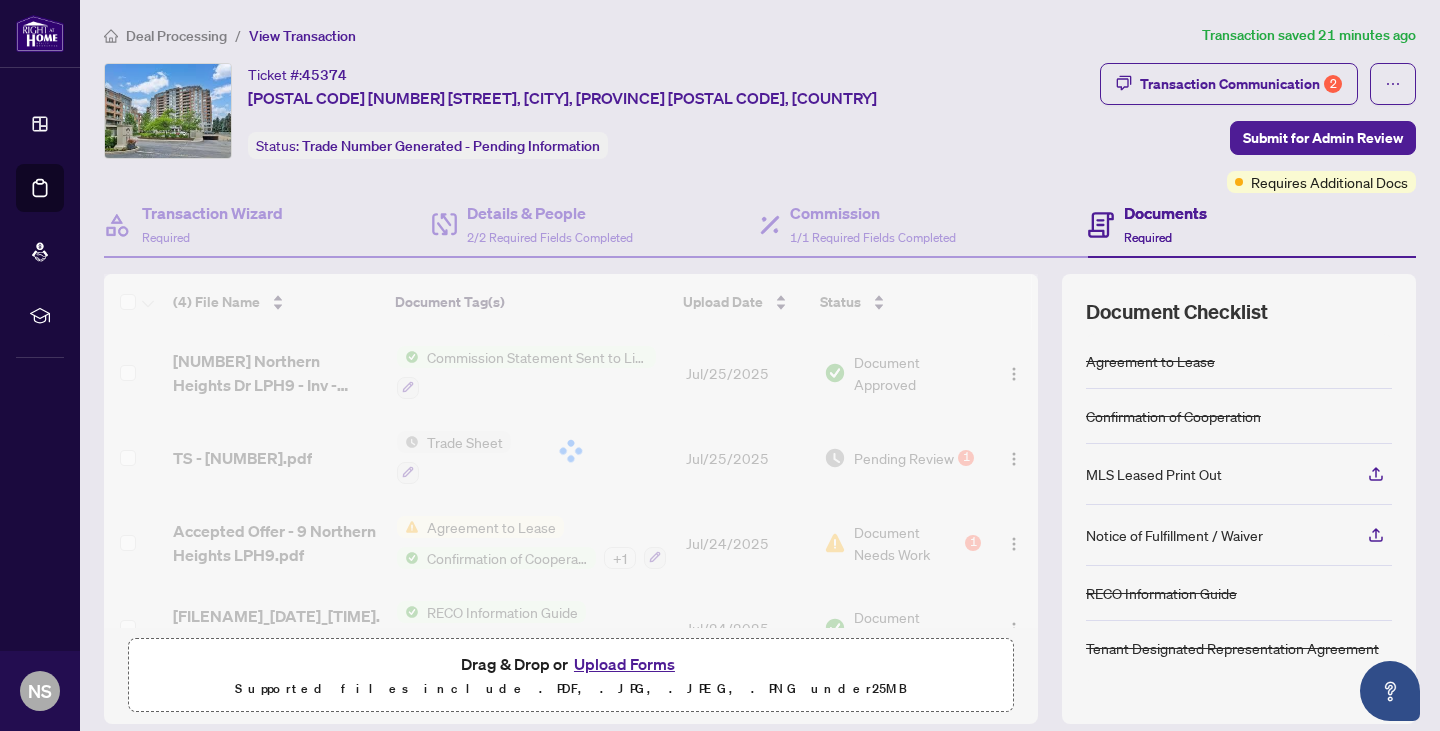 scroll, scrollTop: 41, scrollLeft: 0, axis: vertical 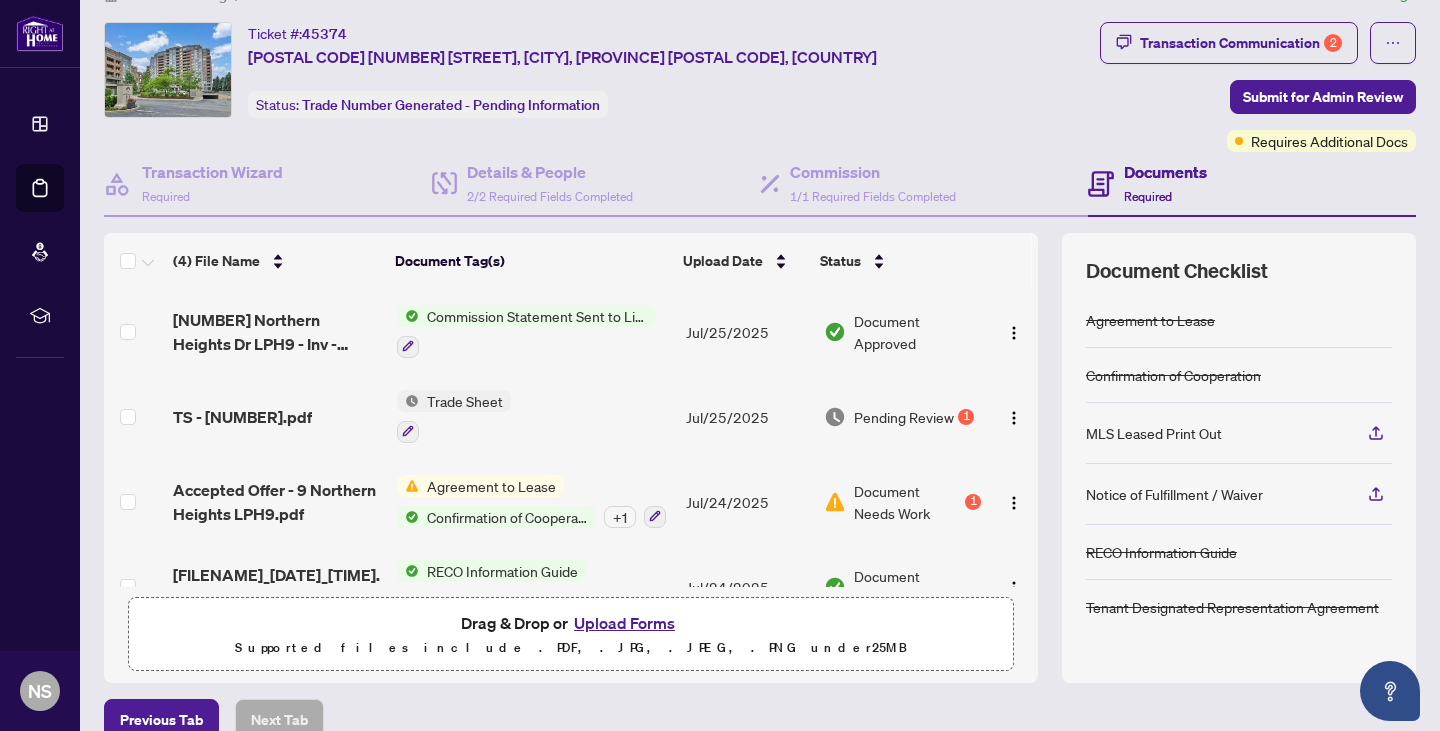 click on "Upload Forms" at bounding box center [624, 623] 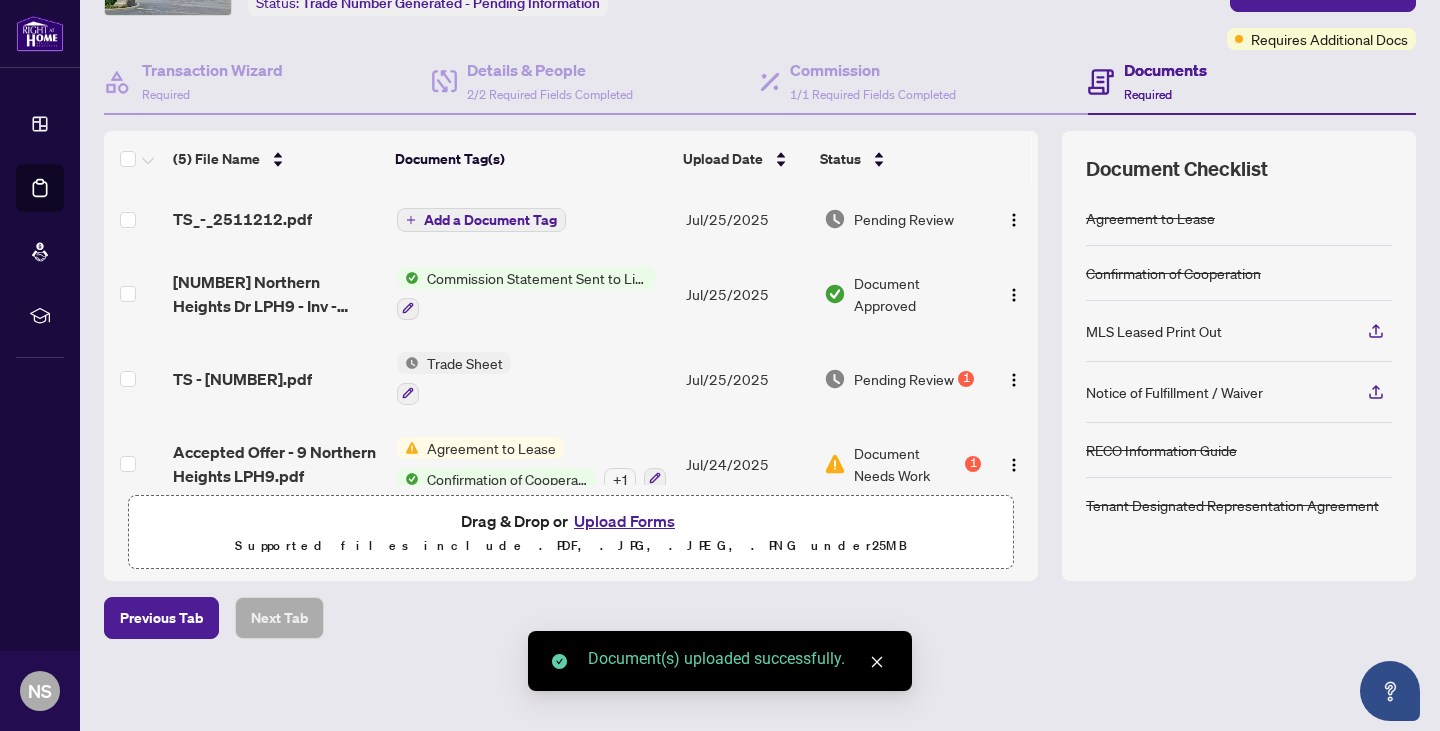 scroll, scrollTop: 0, scrollLeft: 0, axis: both 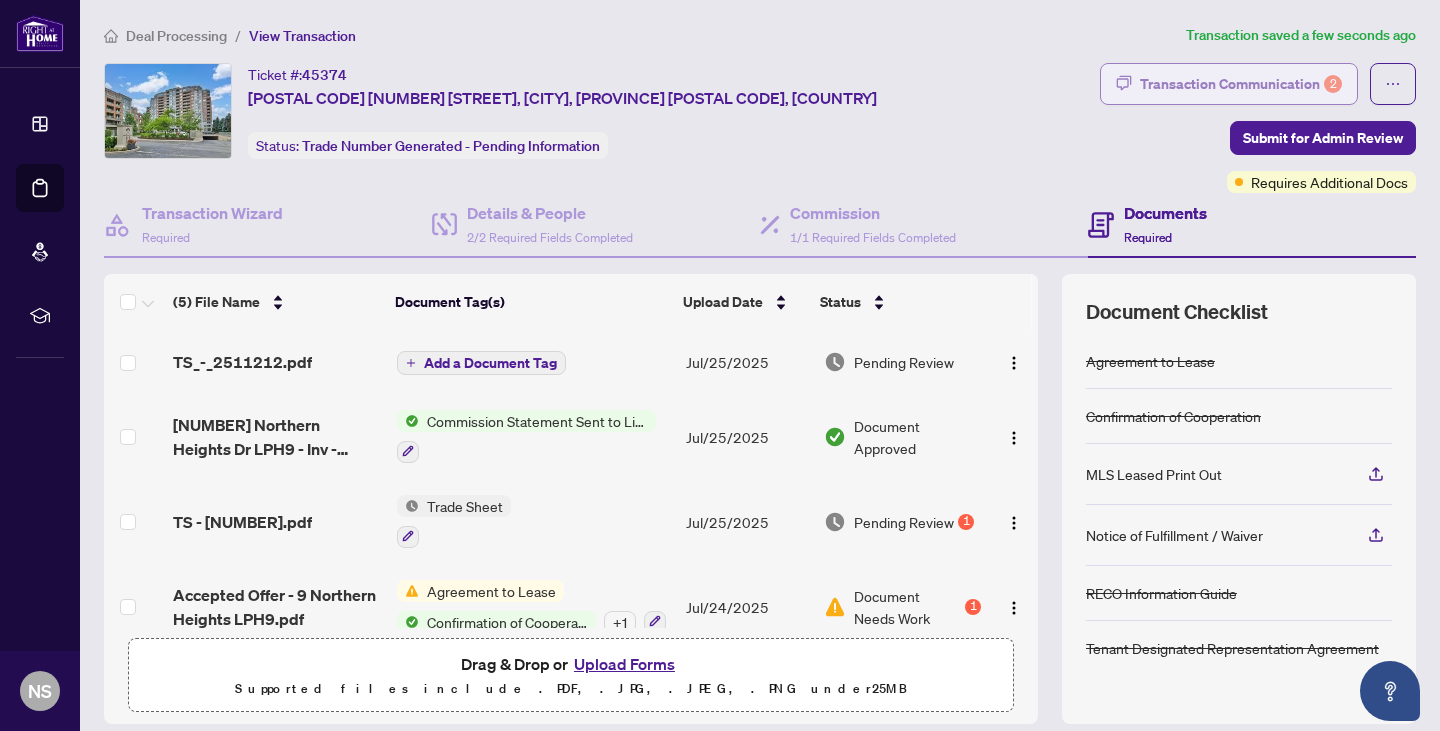 click on "Transaction Communication 2" at bounding box center (1241, 84) 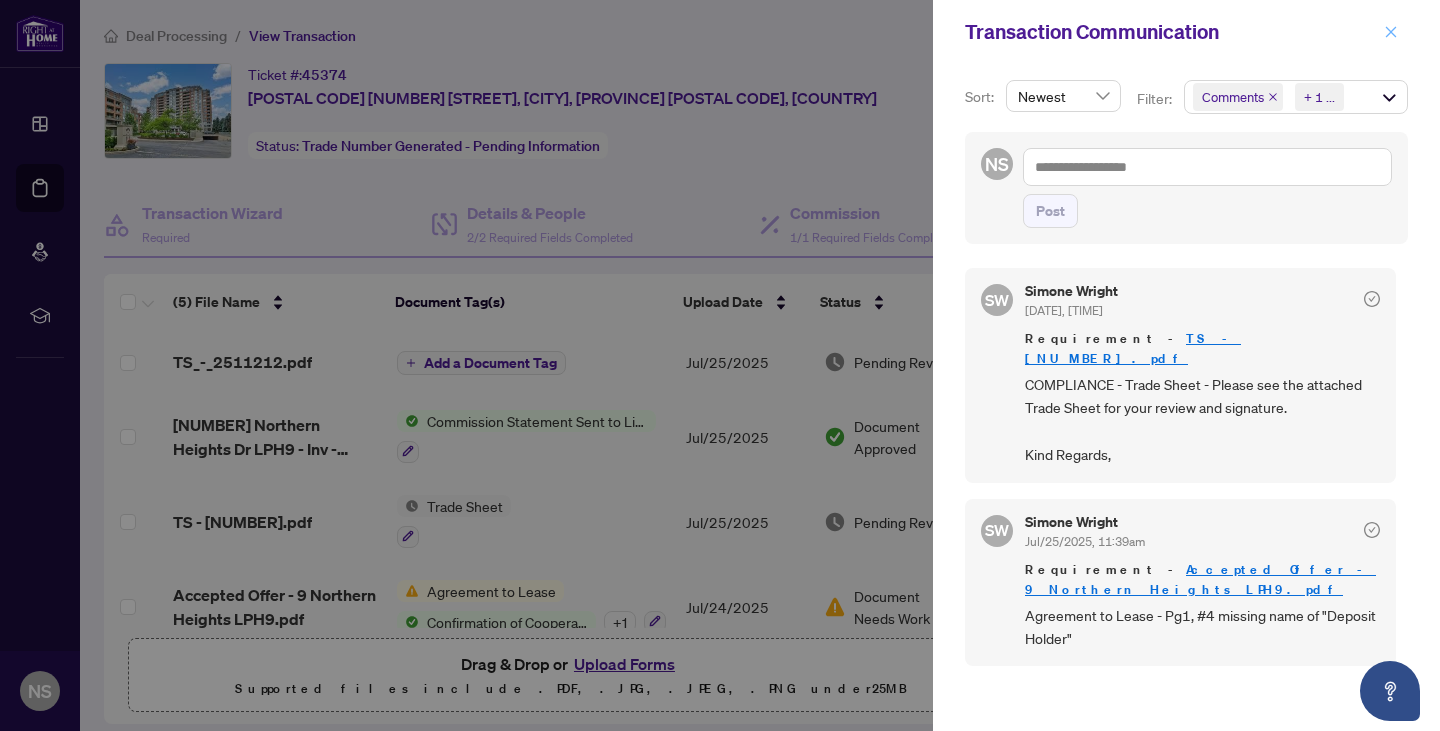 click 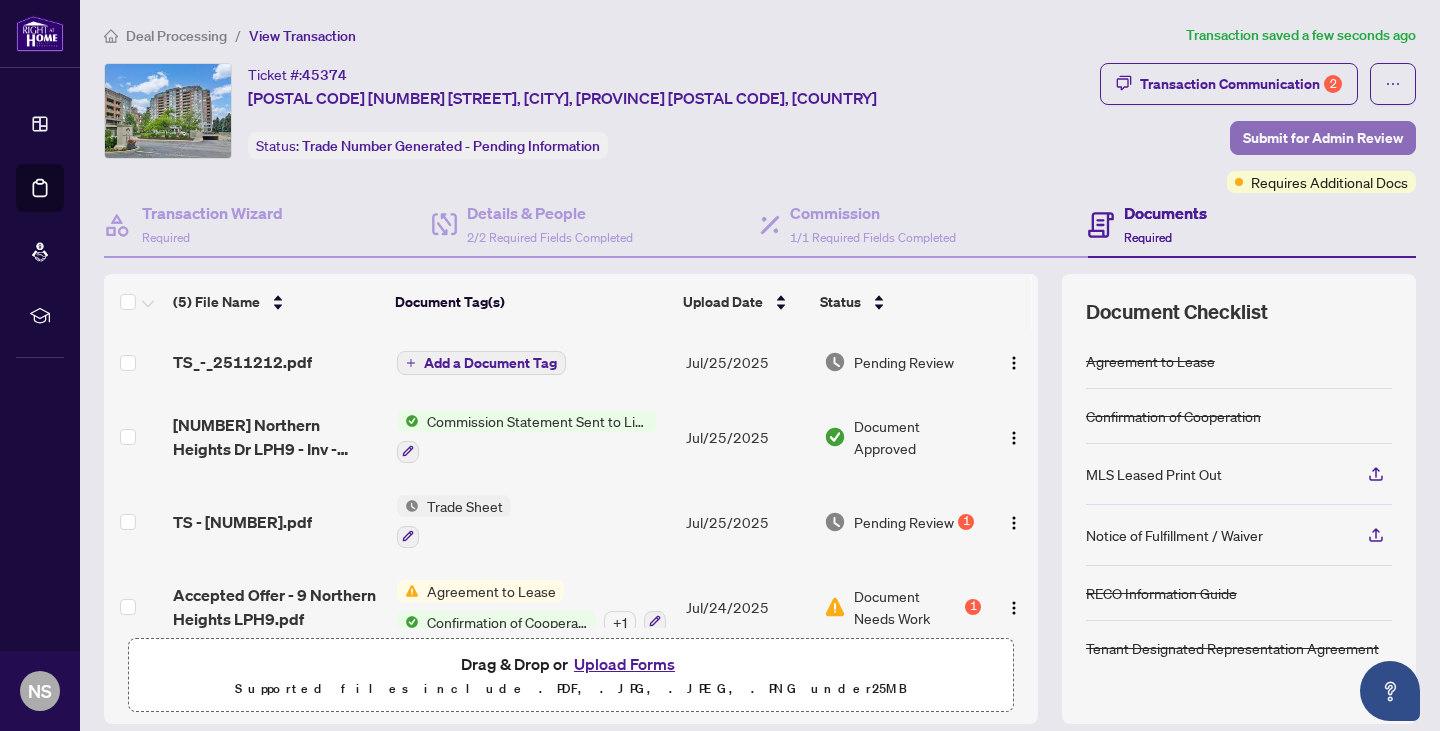 click on "Submit for Admin Review" at bounding box center (1323, 138) 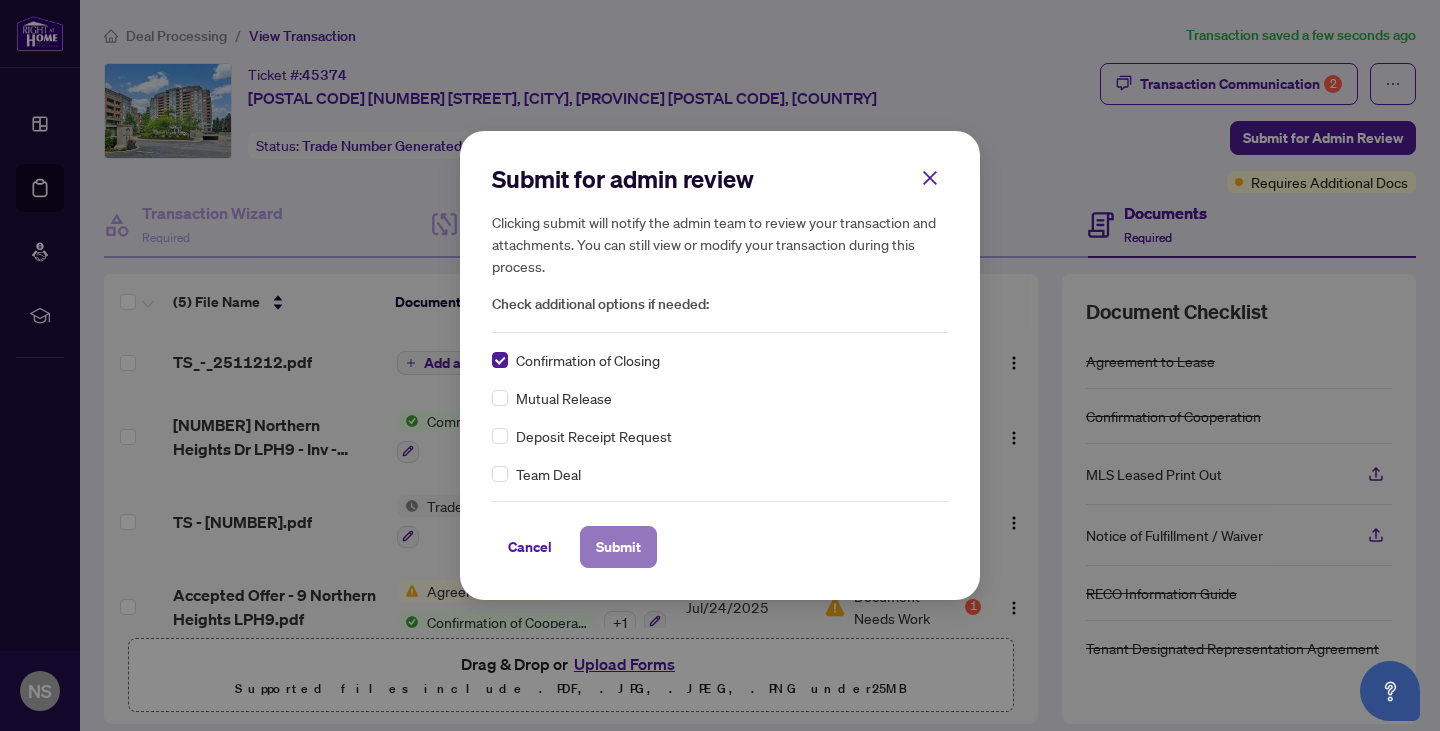 click on "Submit" at bounding box center (618, 547) 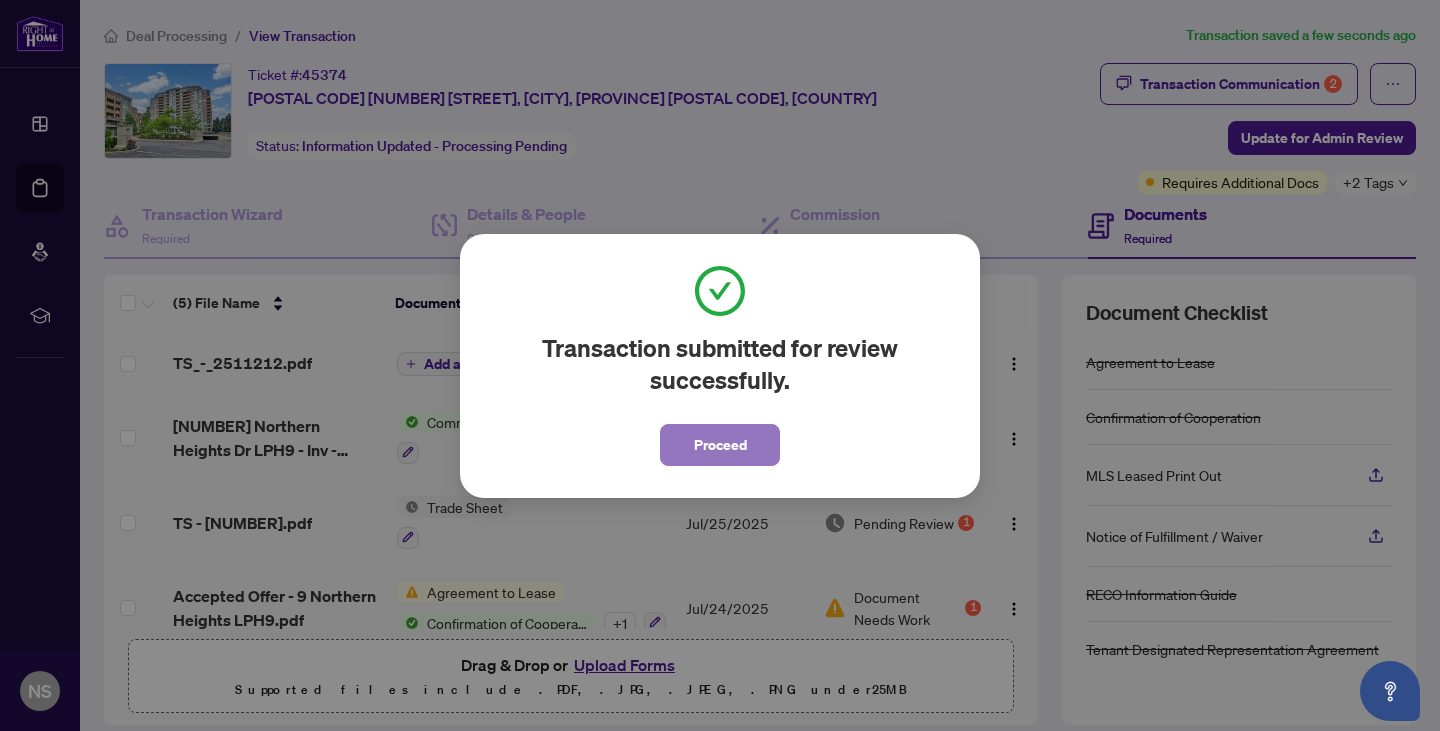 click on "Proceed" at bounding box center [720, 445] 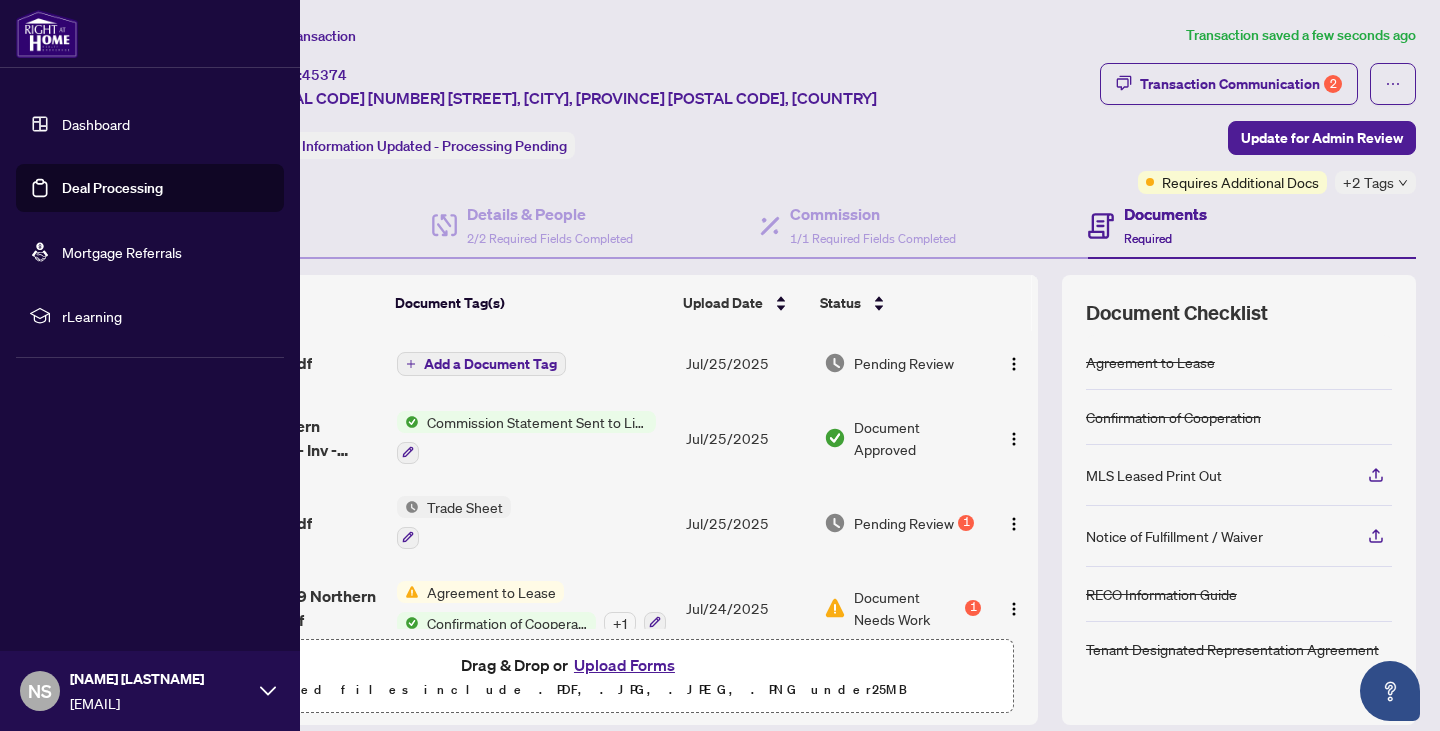 click on "Dashboard" at bounding box center (96, 124) 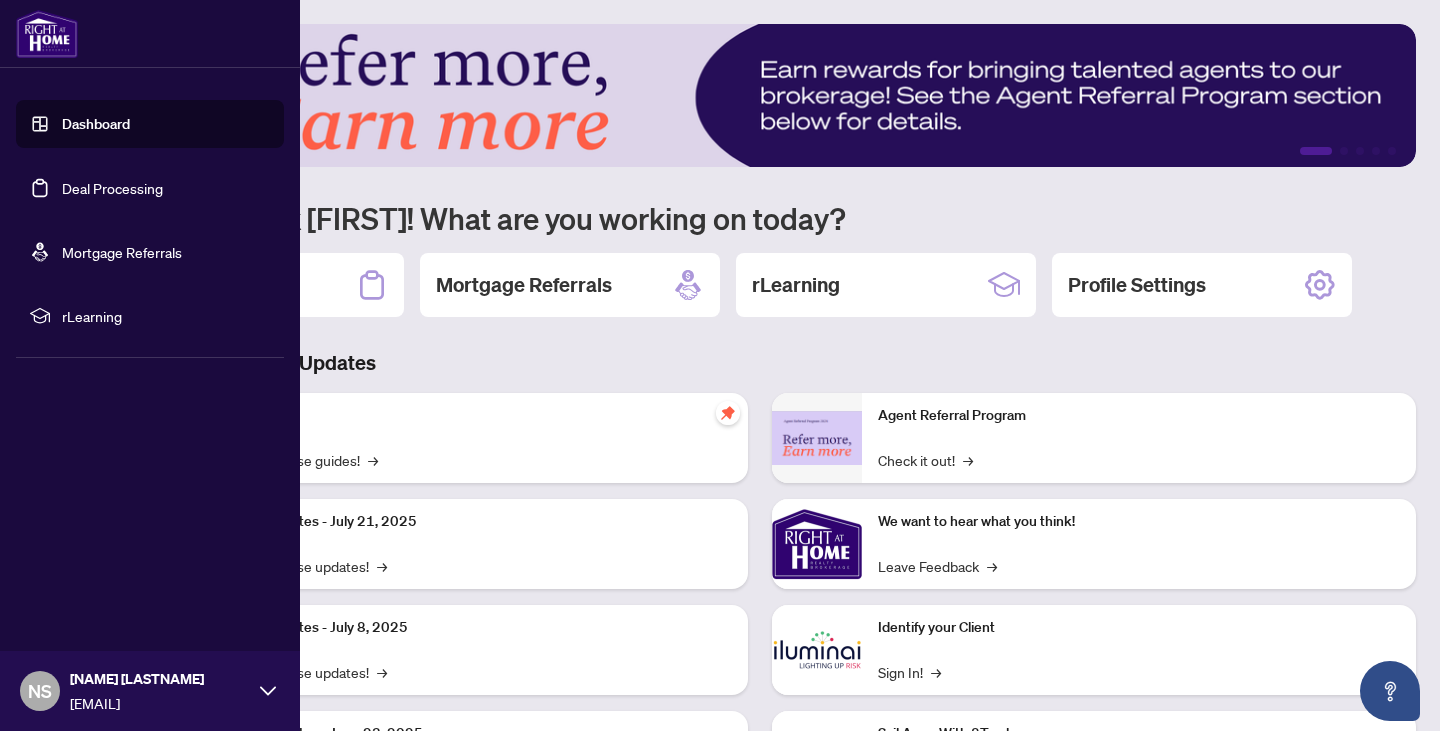 click on "Dashboard" at bounding box center (96, 124) 